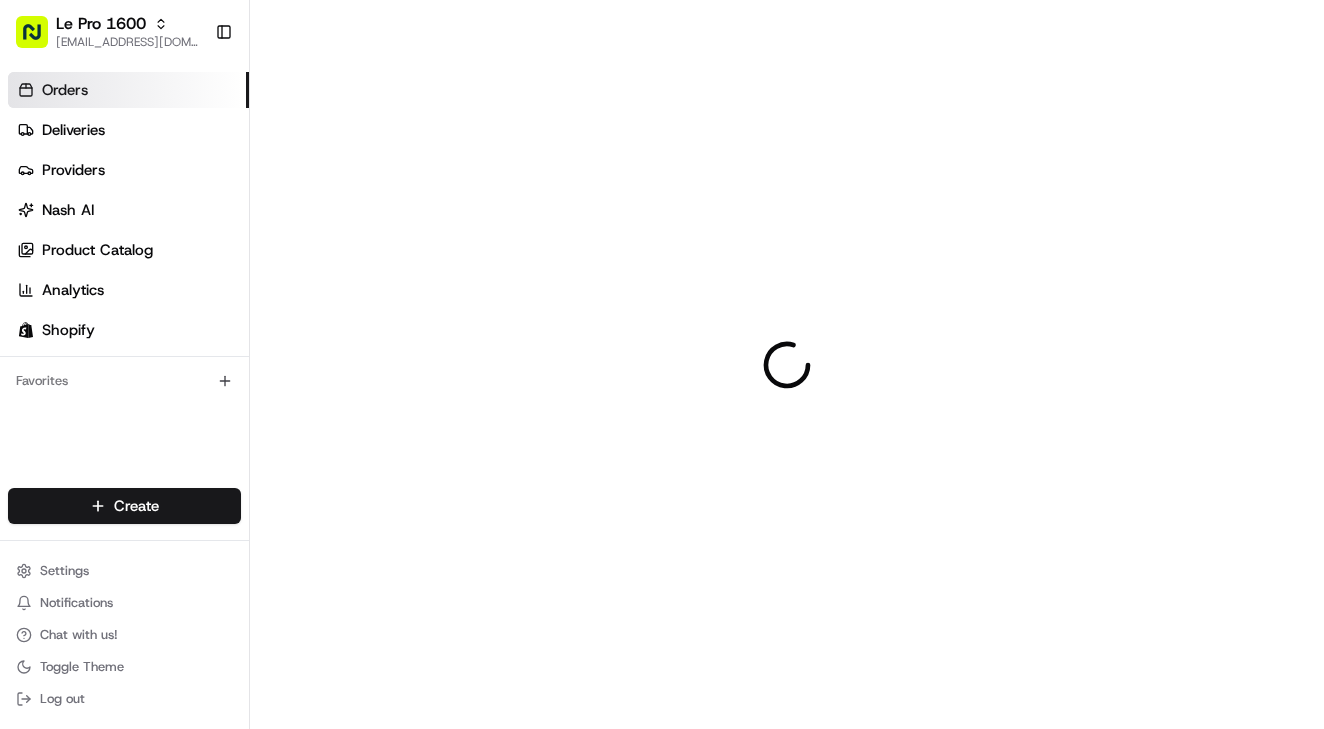 scroll, scrollTop: 0, scrollLeft: 0, axis: both 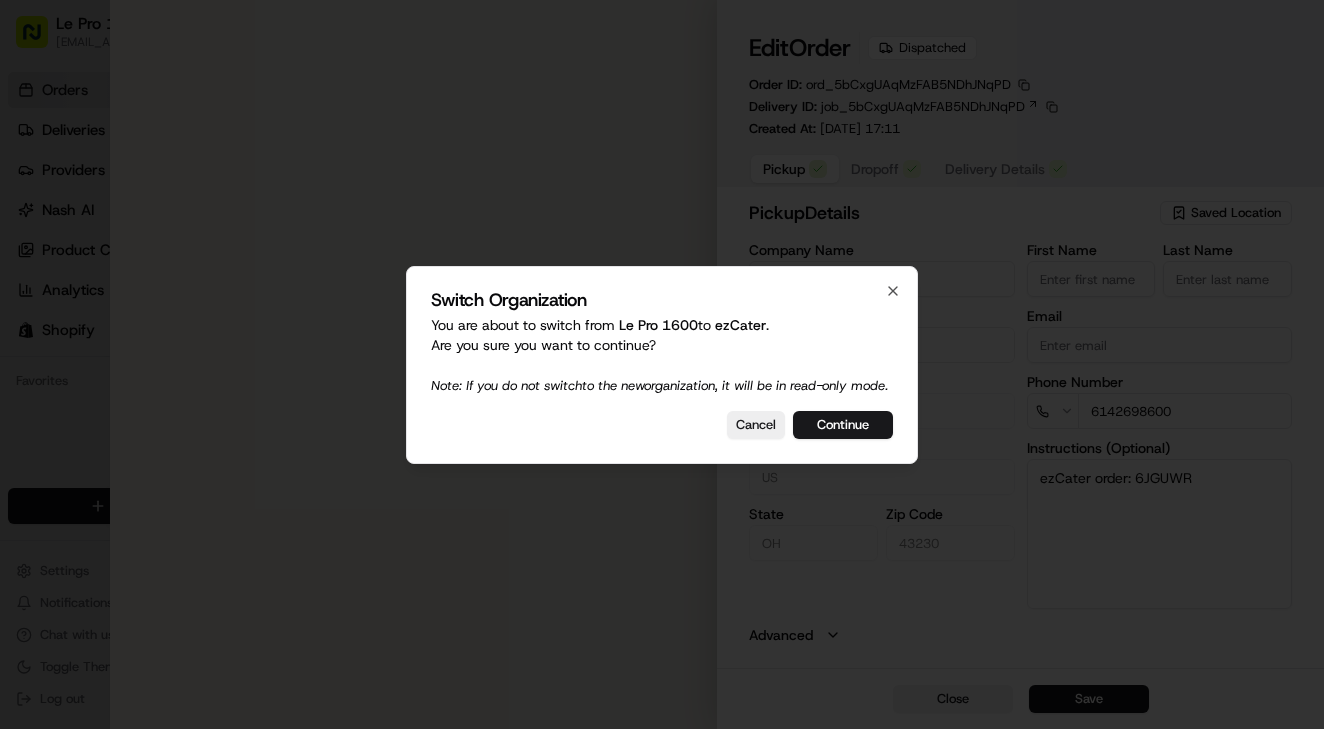 type on "[STREET_ADDRESS]" 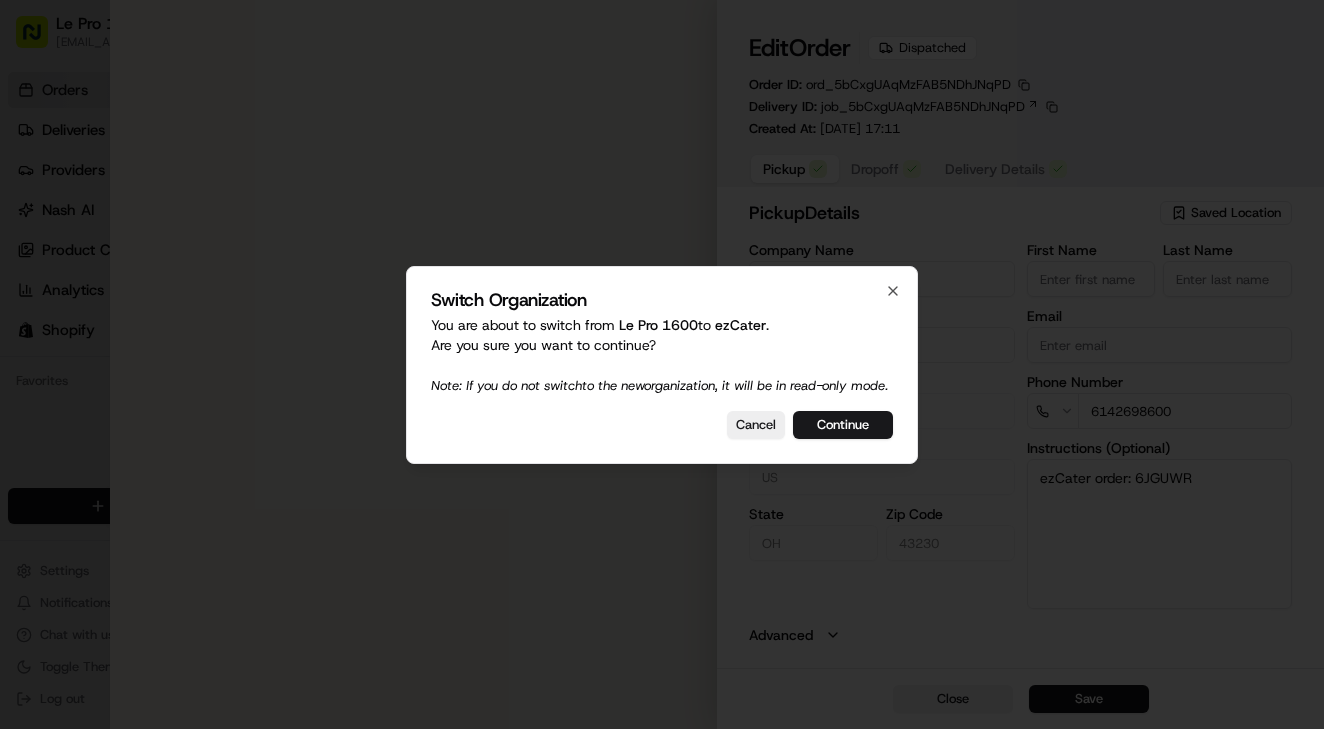 scroll, scrollTop: 0, scrollLeft: 0, axis: both 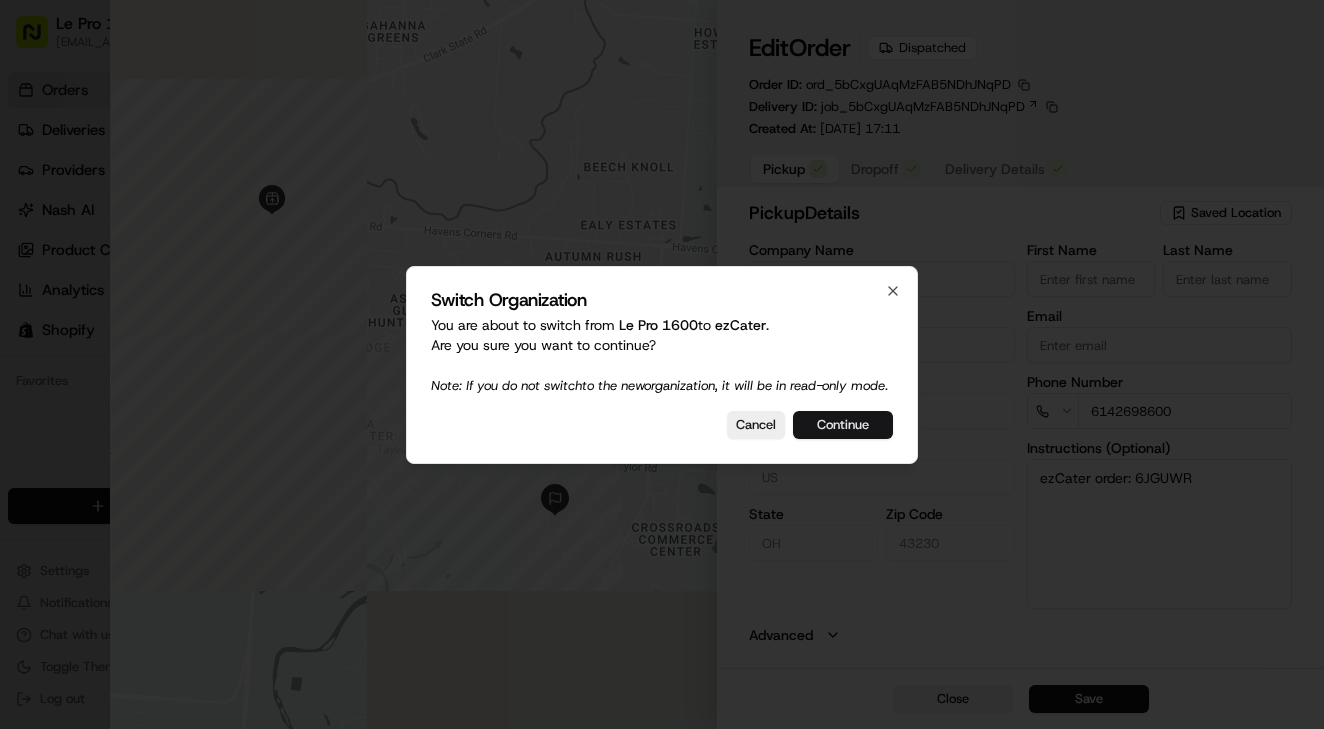 click on "Continue" at bounding box center [843, 425] 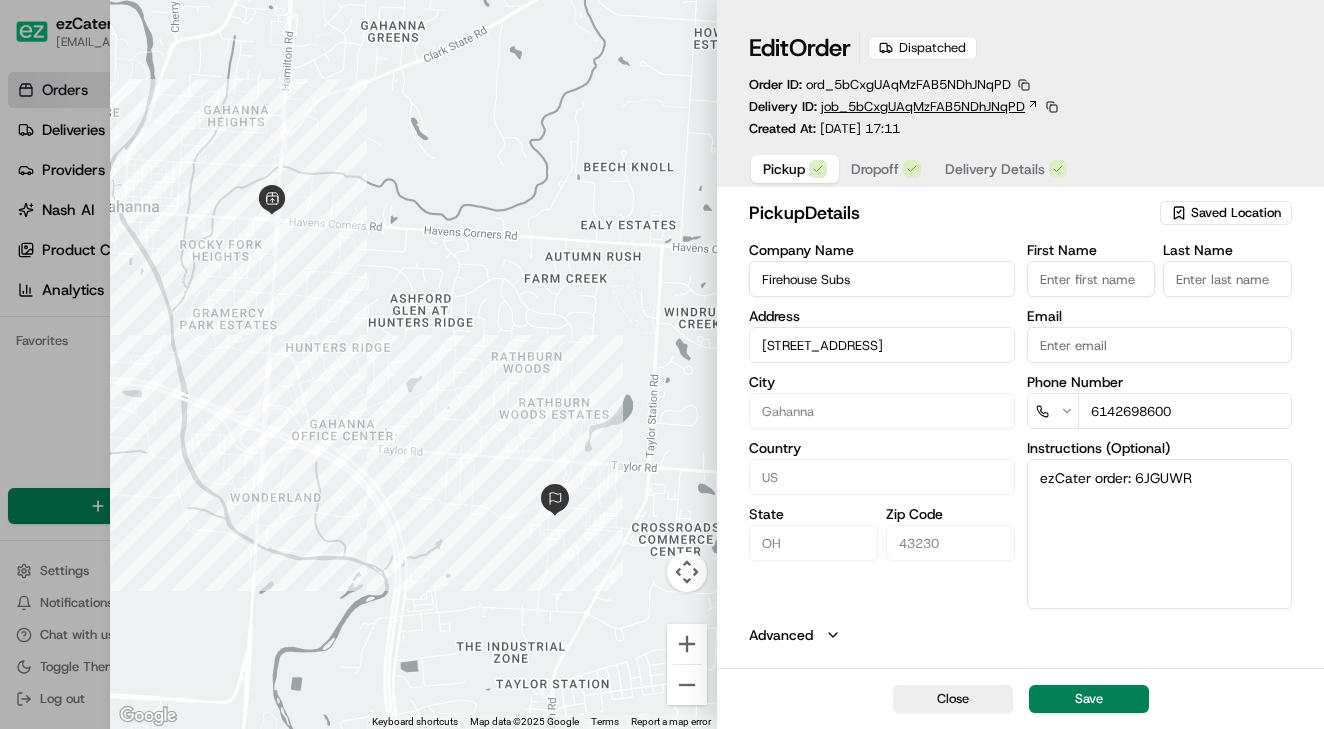 click on "job_5bCxgUAqMzFAB5NDhJNqPD" at bounding box center (923, 107) 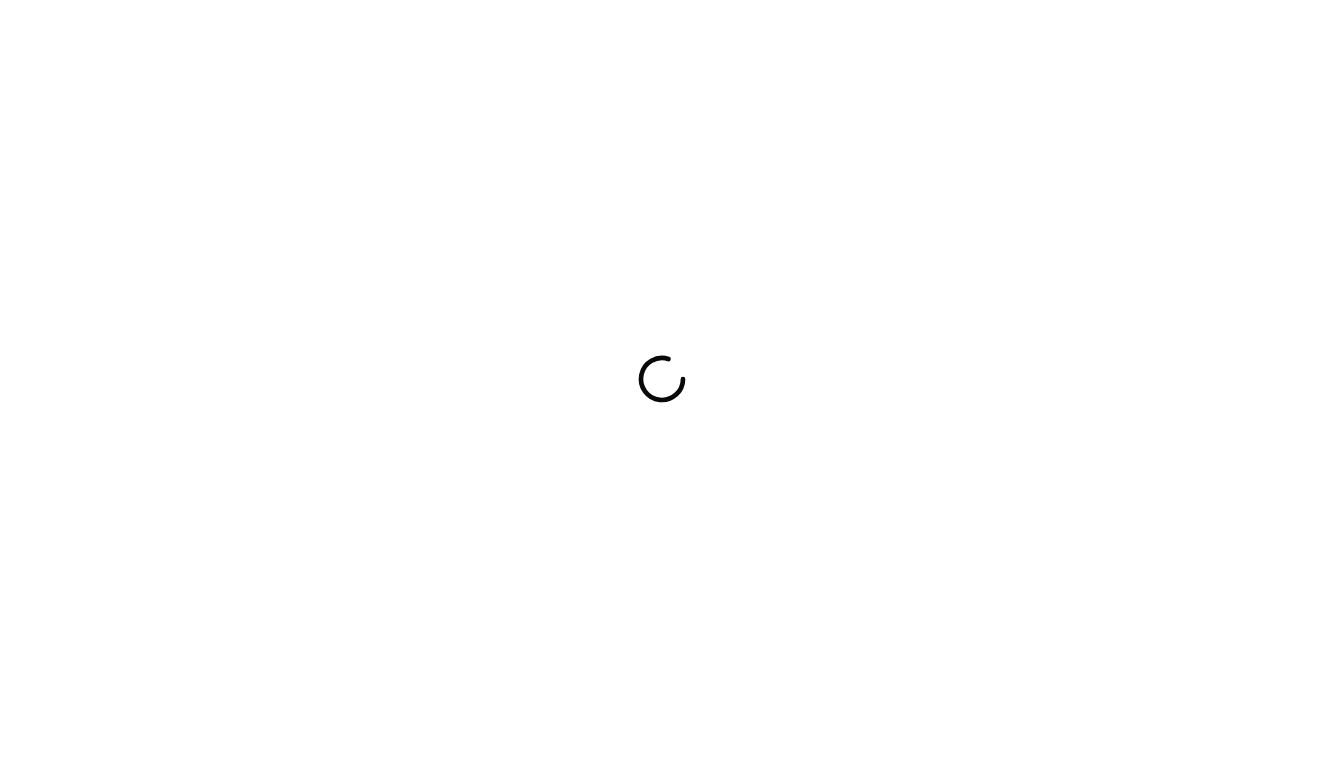 scroll, scrollTop: 0, scrollLeft: 0, axis: both 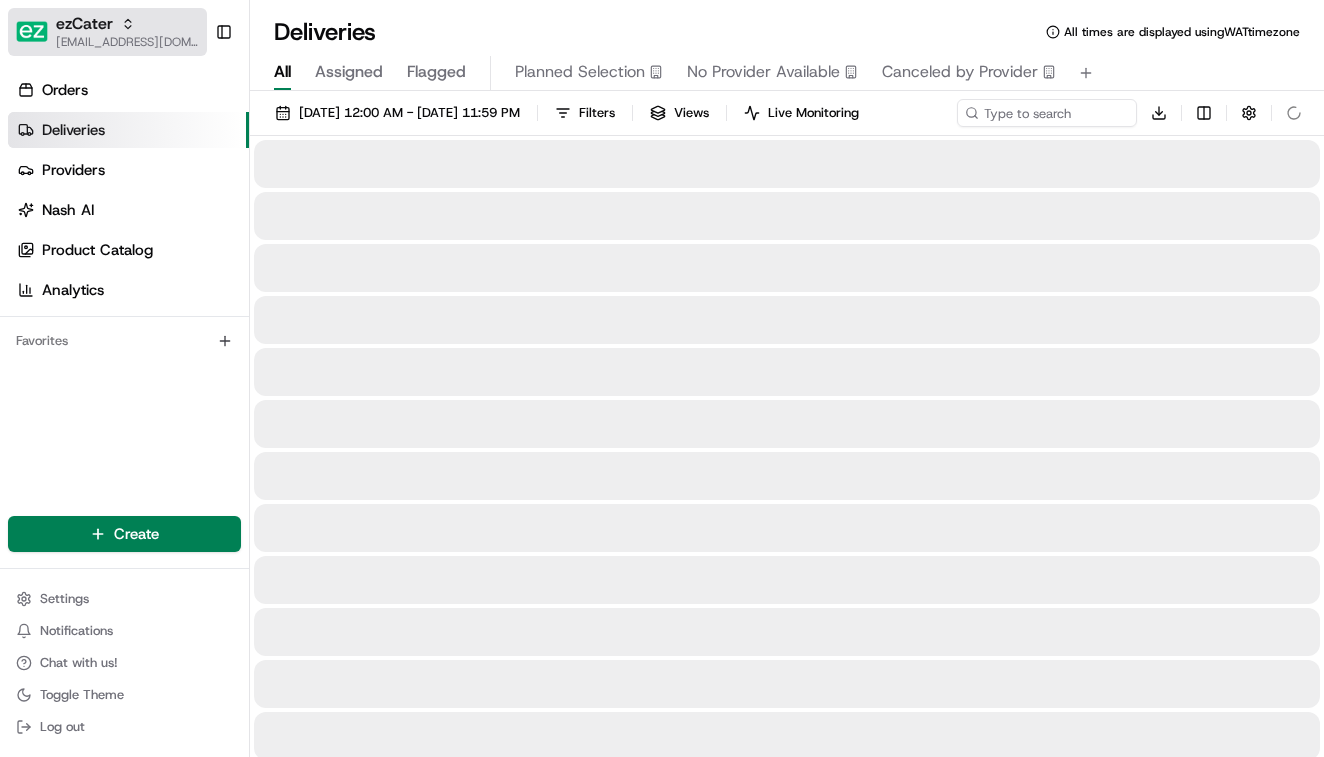 click on "[EMAIL_ADDRESS][DOMAIN_NAME]" at bounding box center [127, 42] 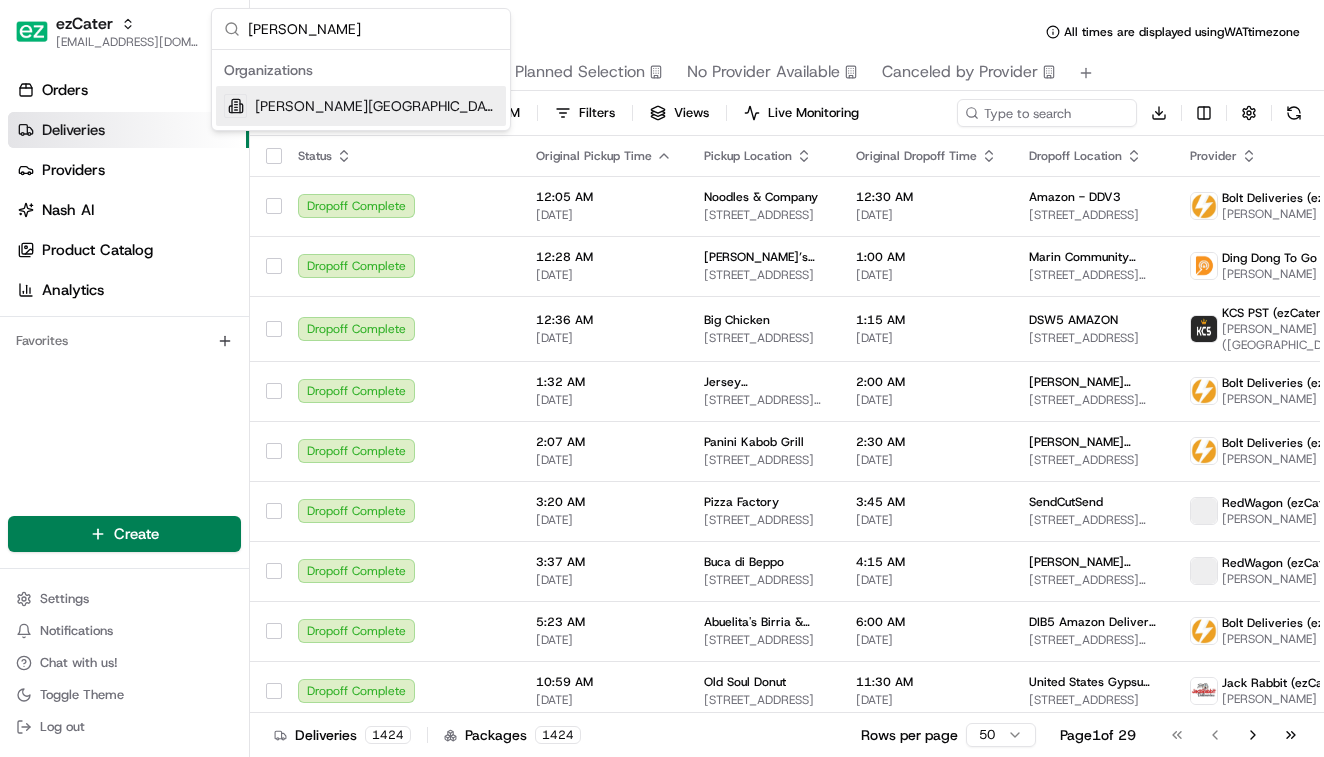 type on "snider" 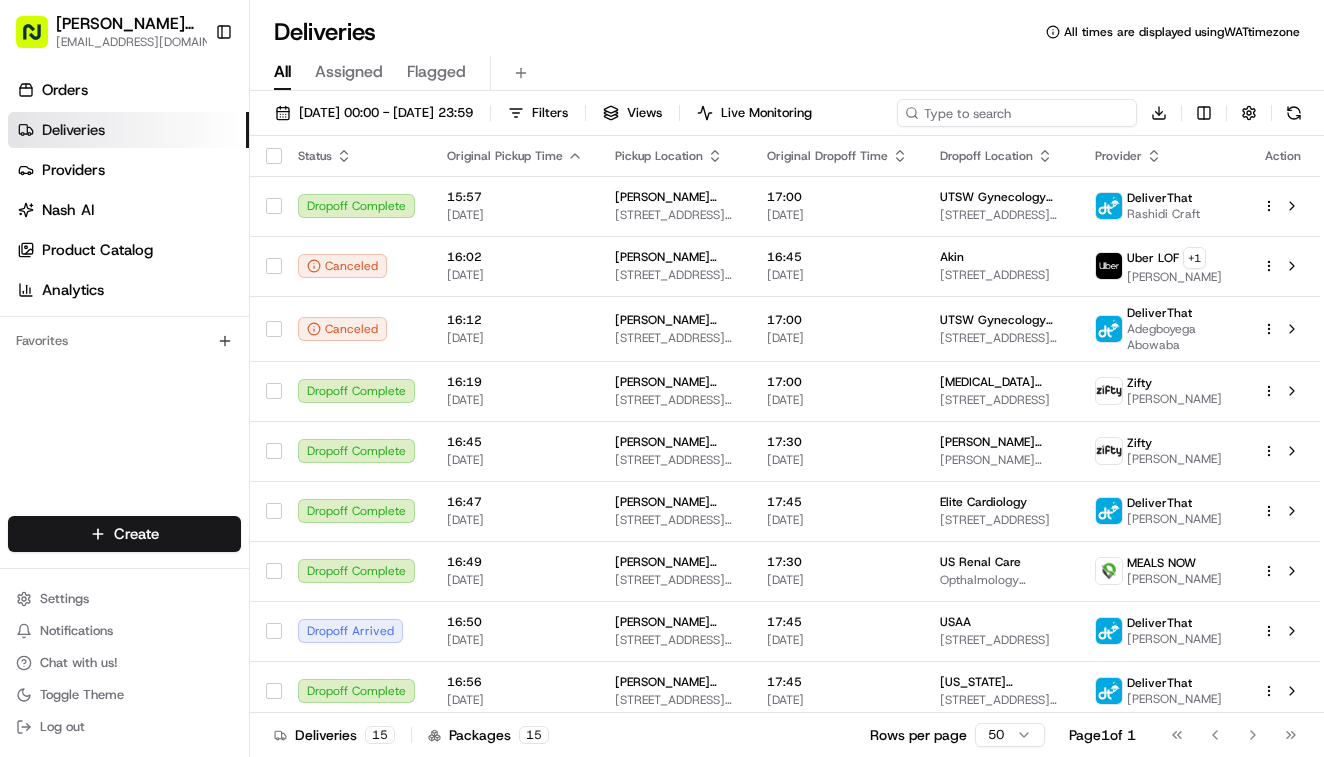 click at bounding box center [1017, 113] 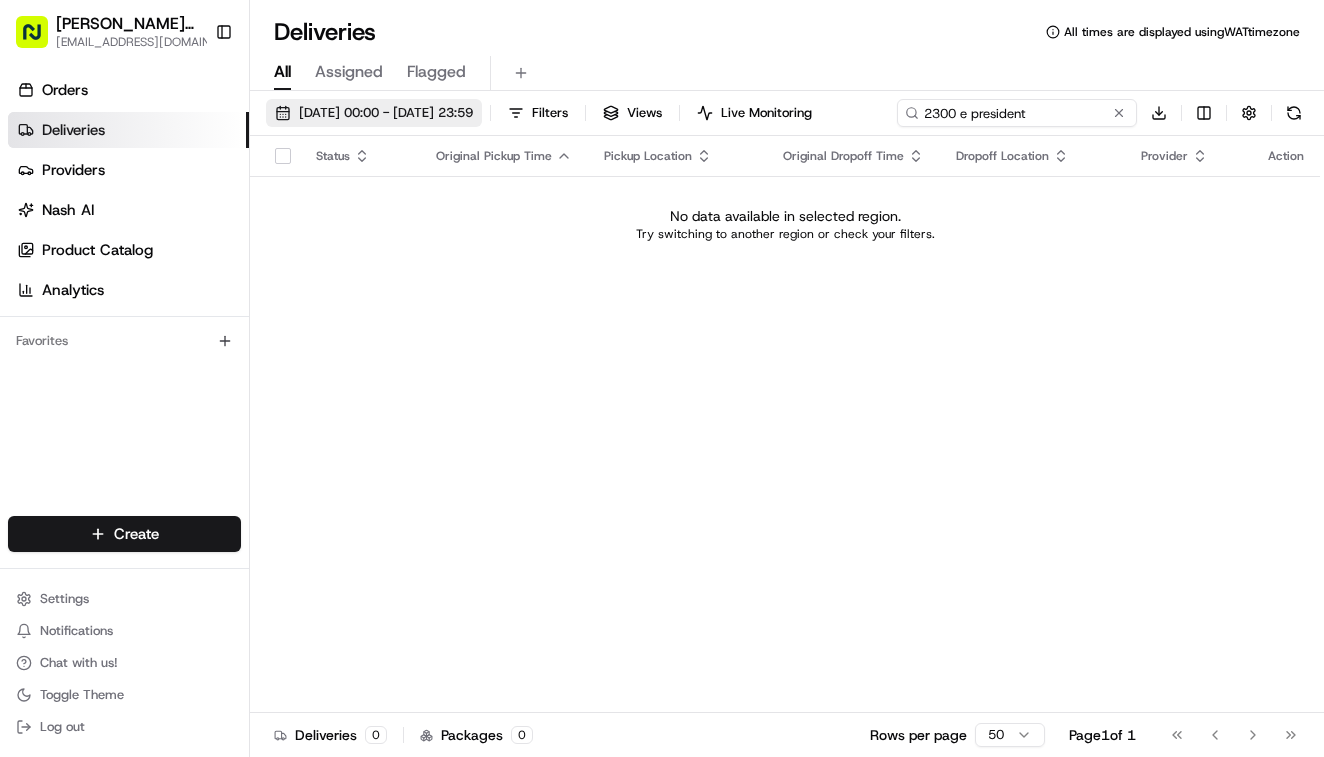 type on "2300 e president" 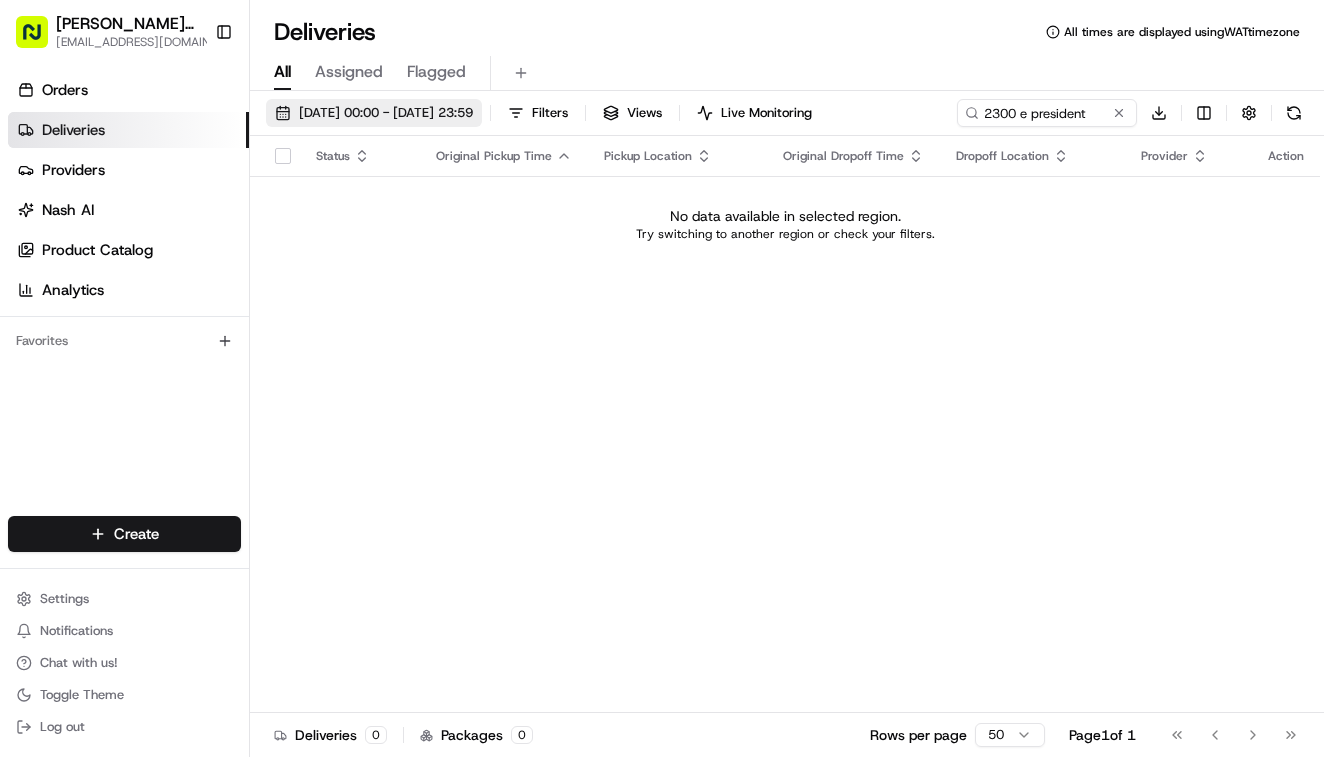 click on "15/07/2025 00:00 - 15/07/2025 23:59" at bounding box center (386, 113) 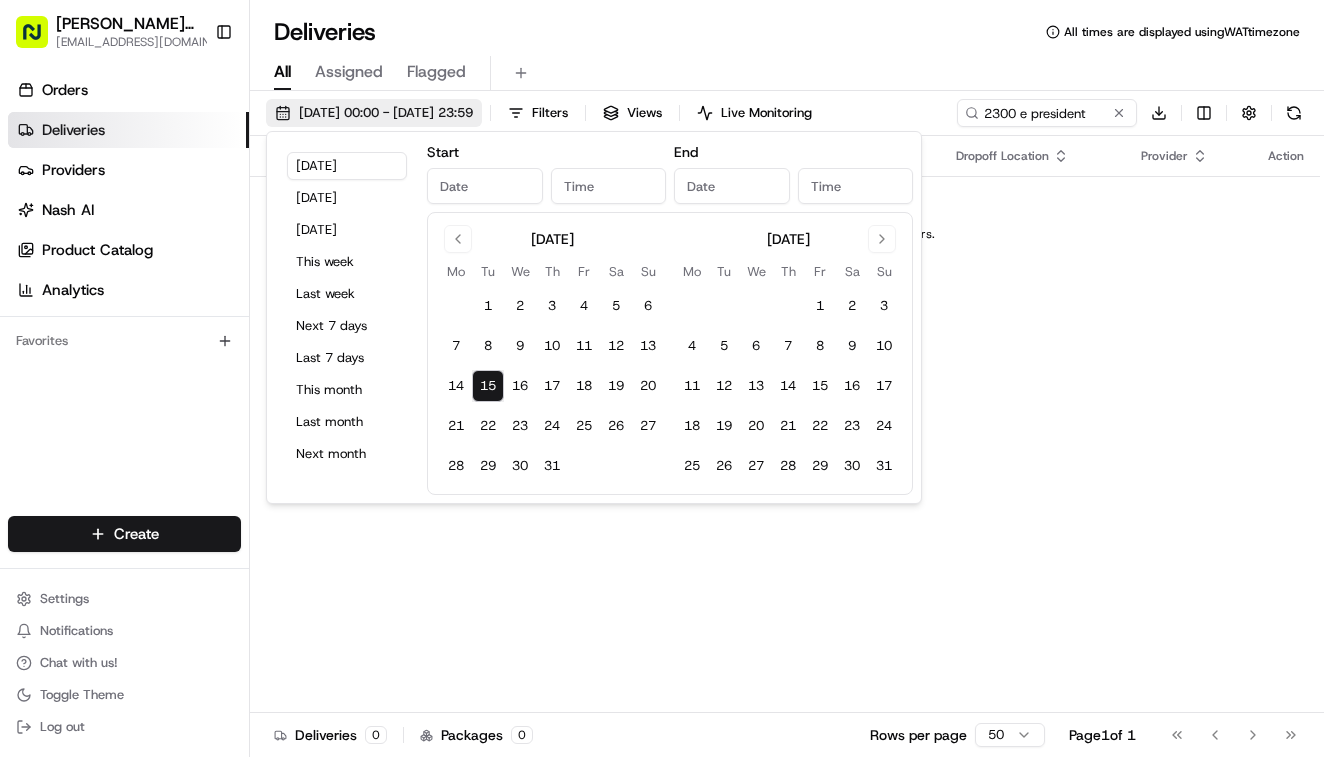 type on "Jul 15, 2025" 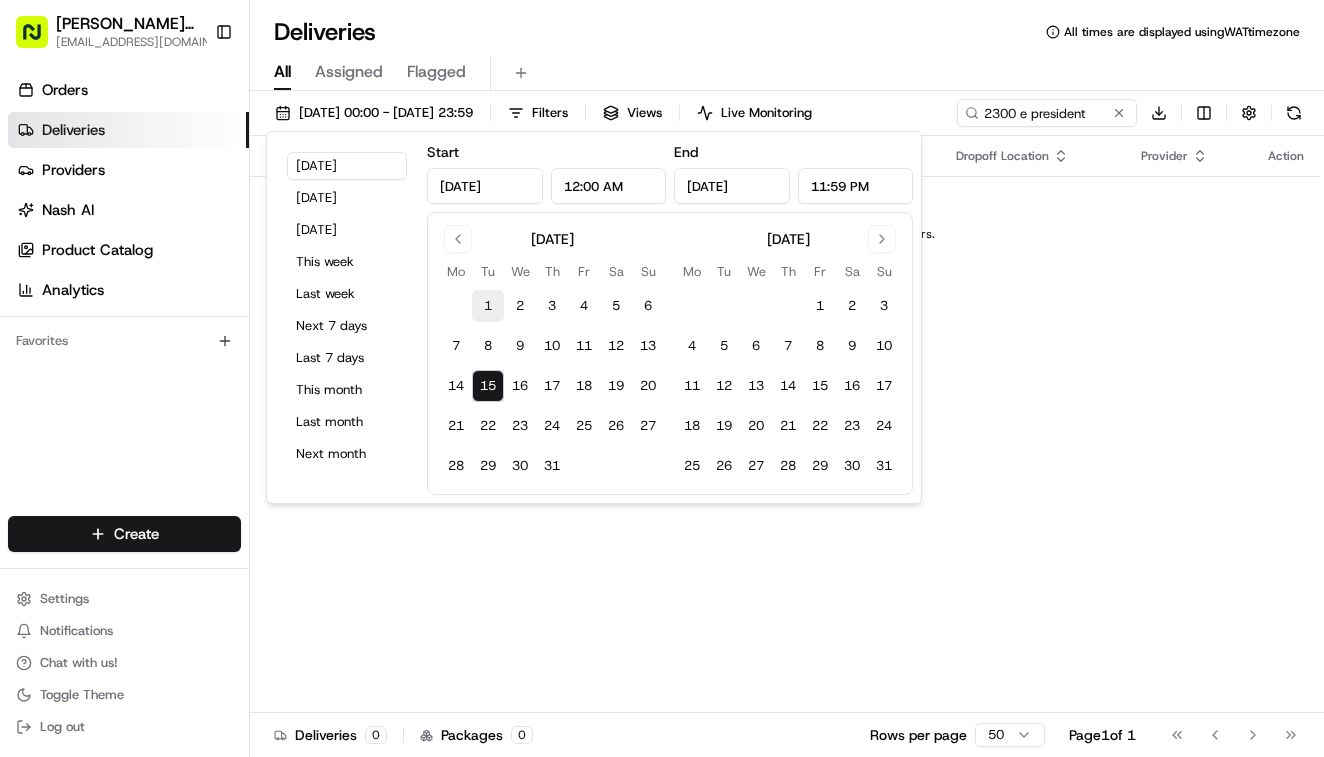 click on "1" at bounding box center [488, 306] 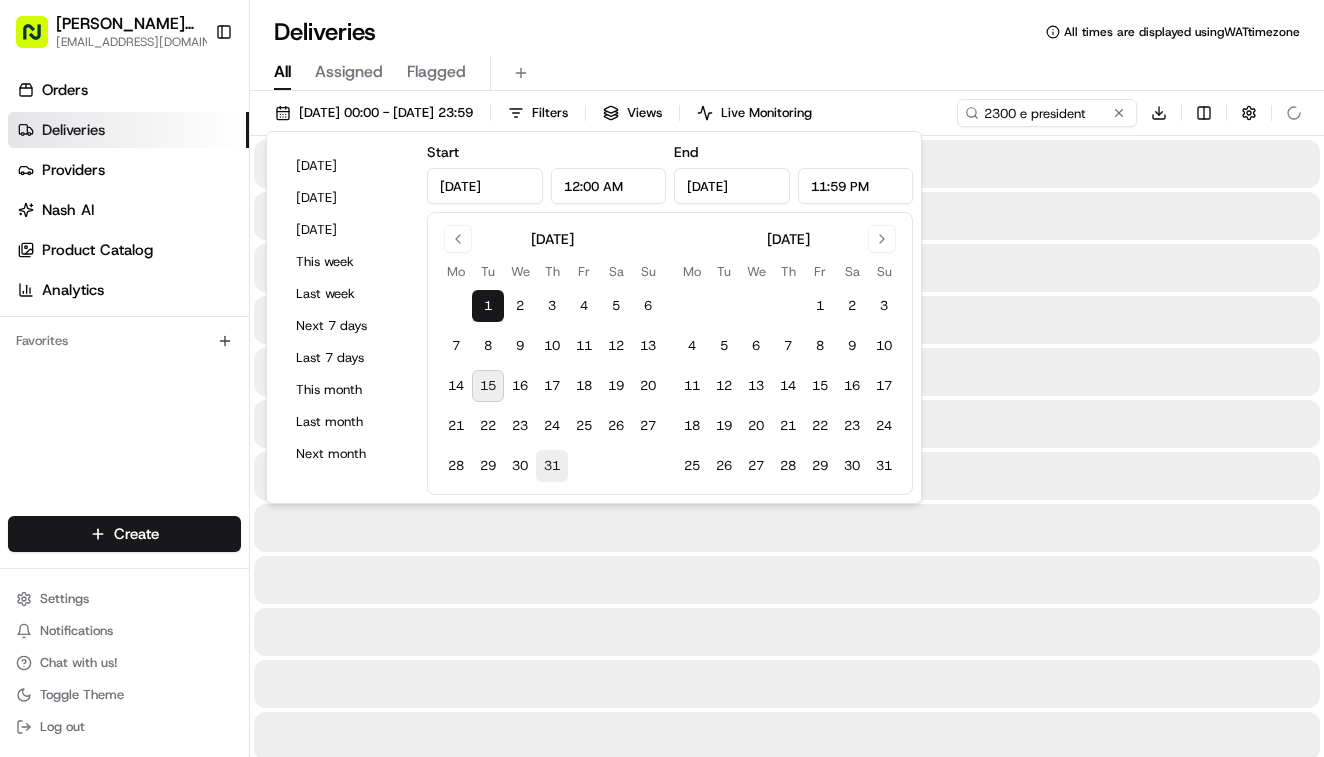 click on "31" at bounding box center [552, 466] 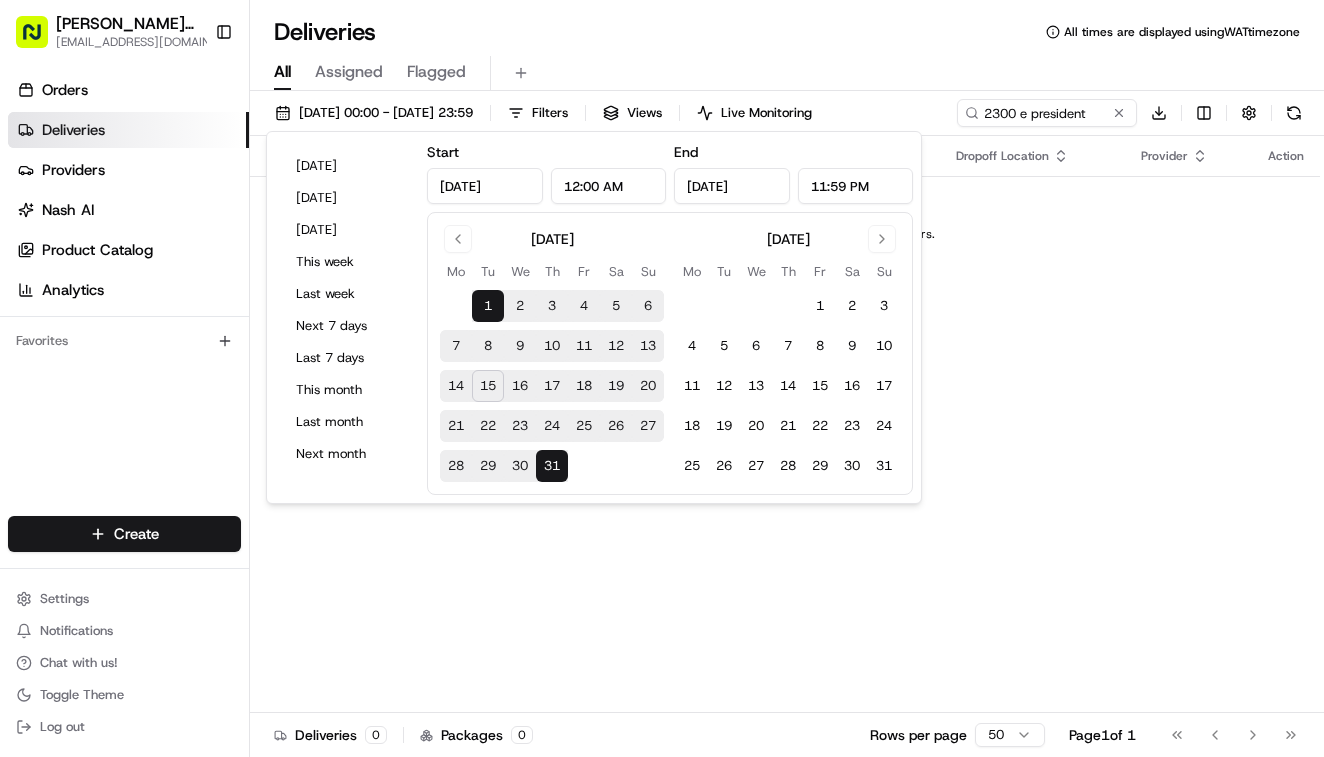 click on "All Assigned Flagged" at bounding box center (787, 73) 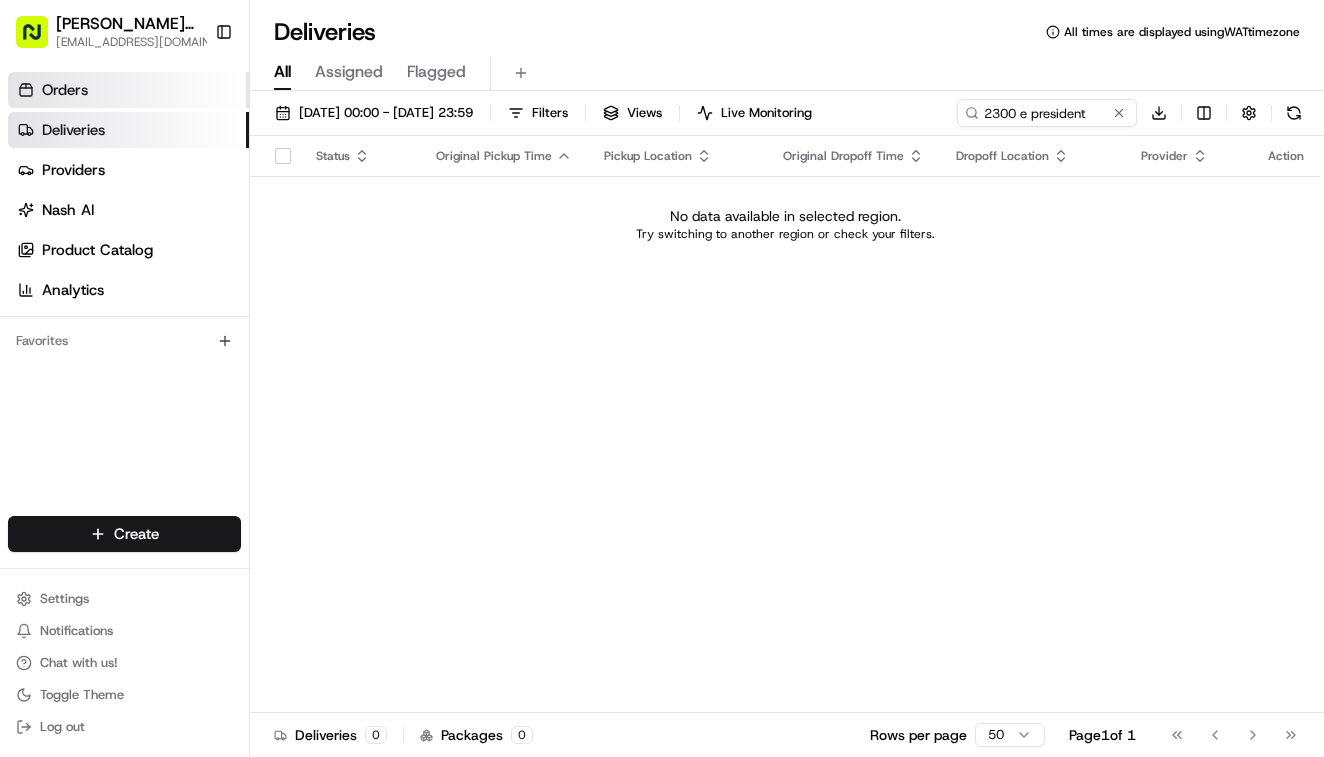 click on "Orders" at bounding box center (128, 90) 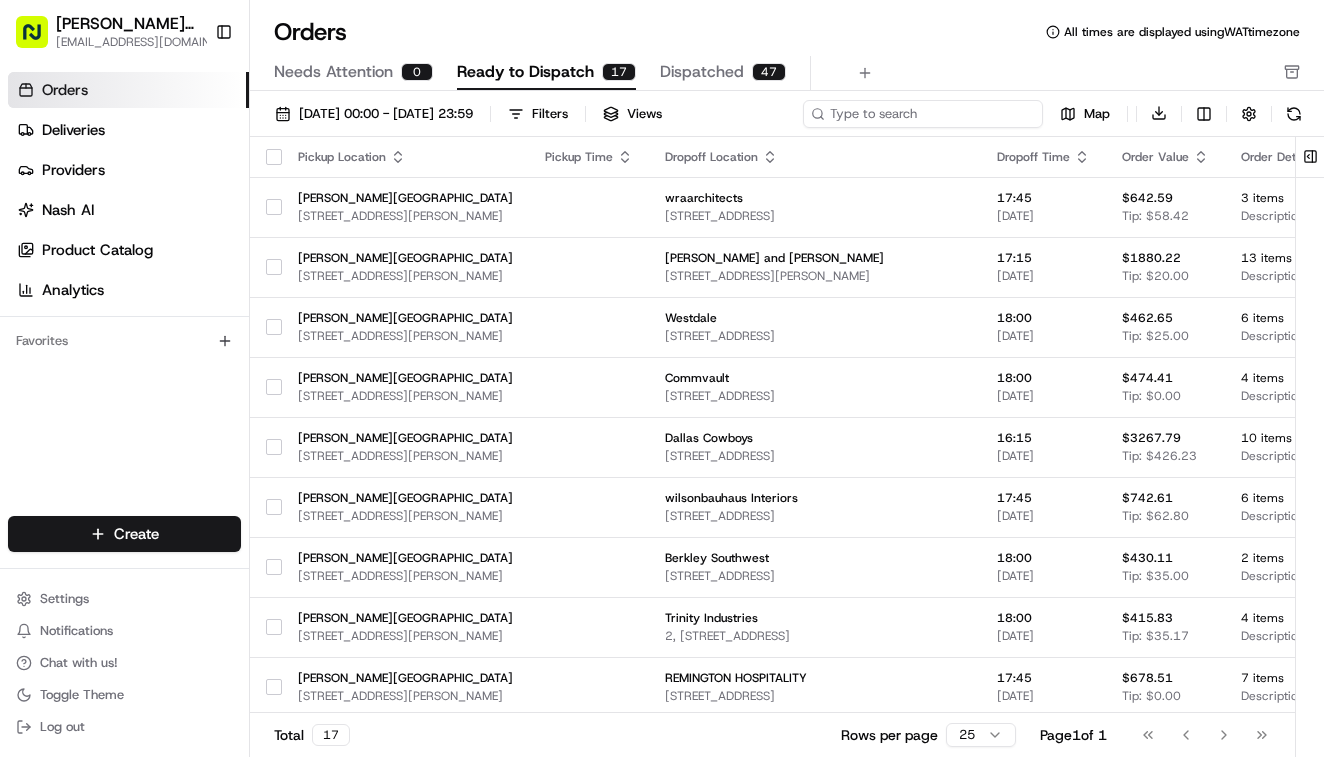 click at bounding box center [923, 114] 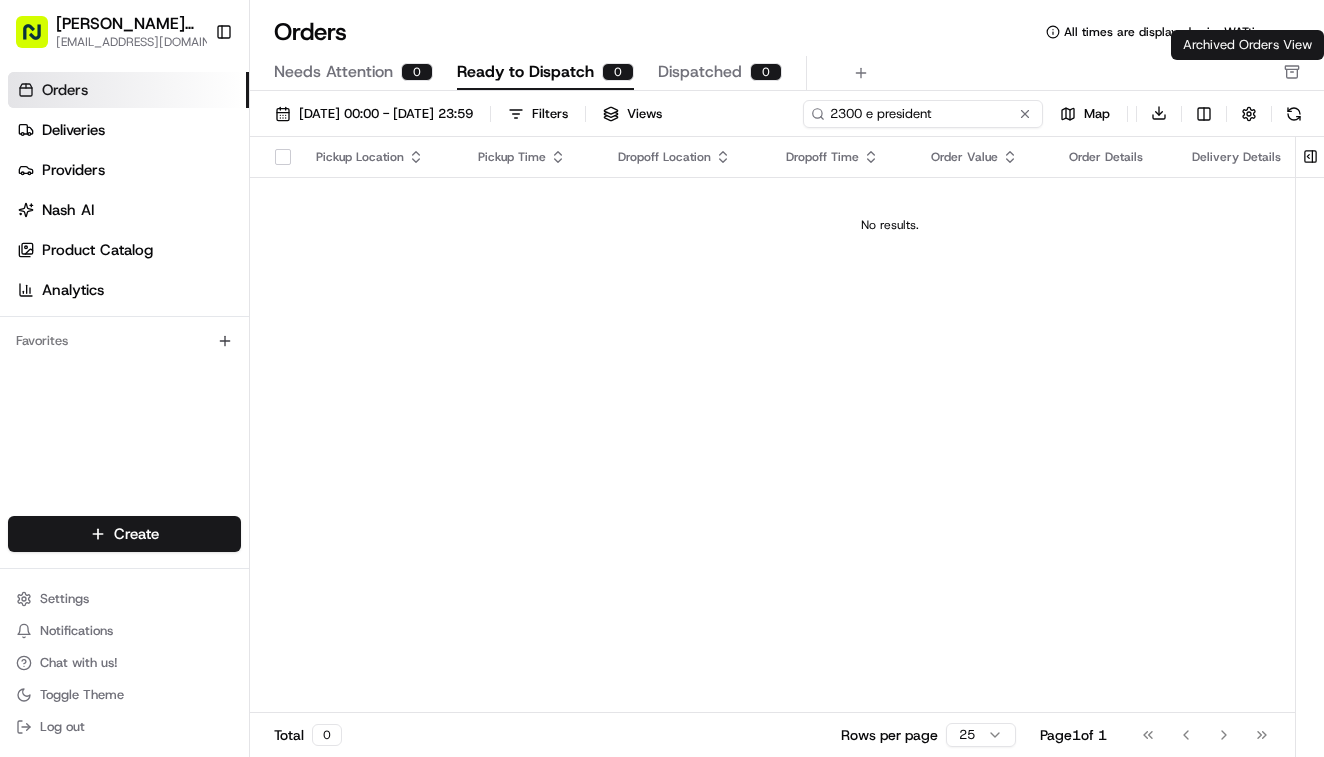 type on "2300 e president" 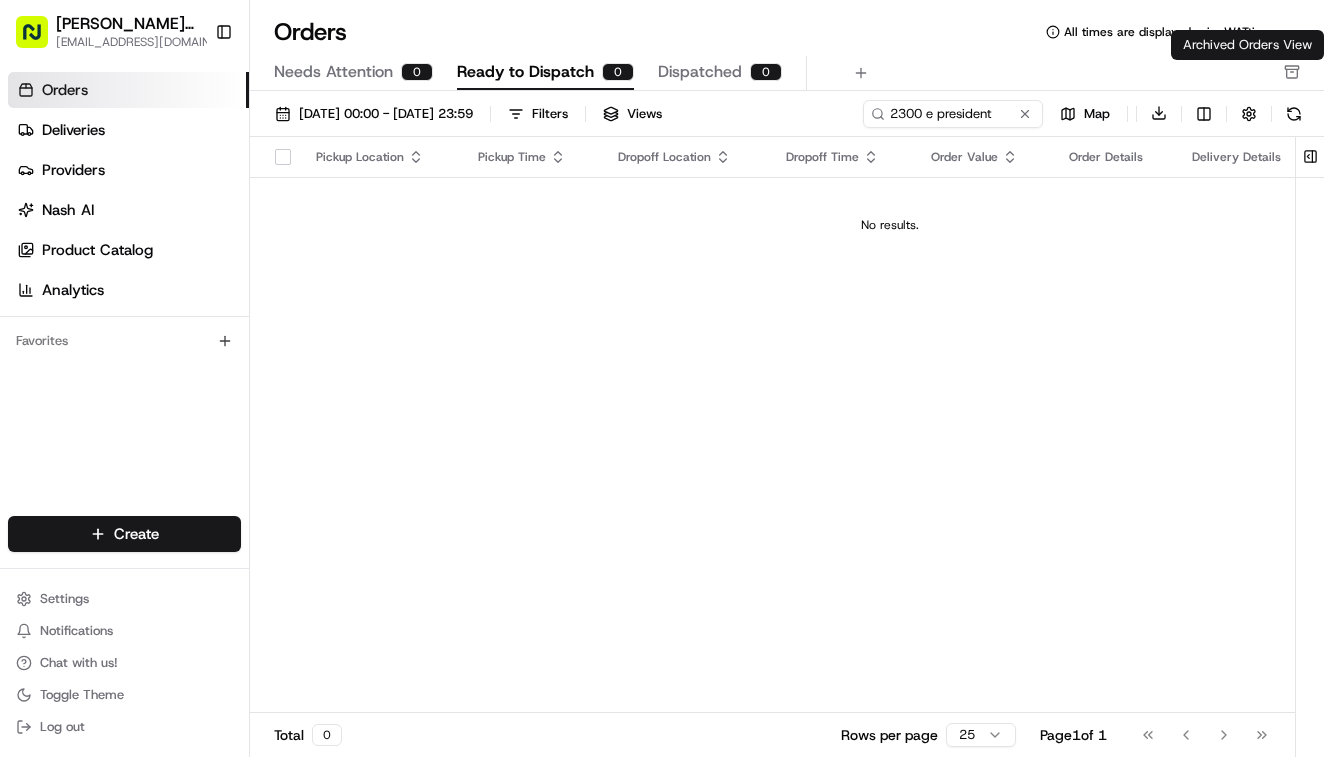 click on "Needs Attention 0 Ready to Dispatch 0 Dispatched 0" at bounding box center (787, 73) 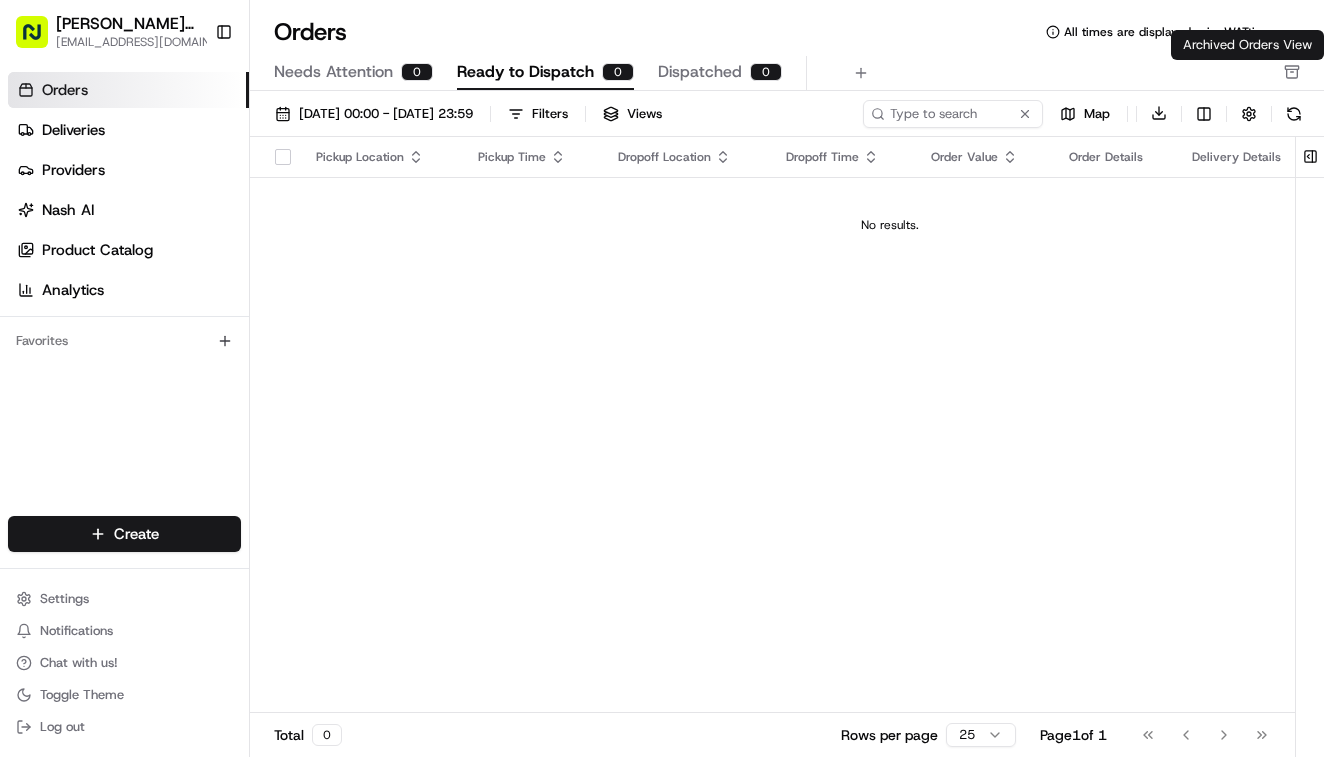 click 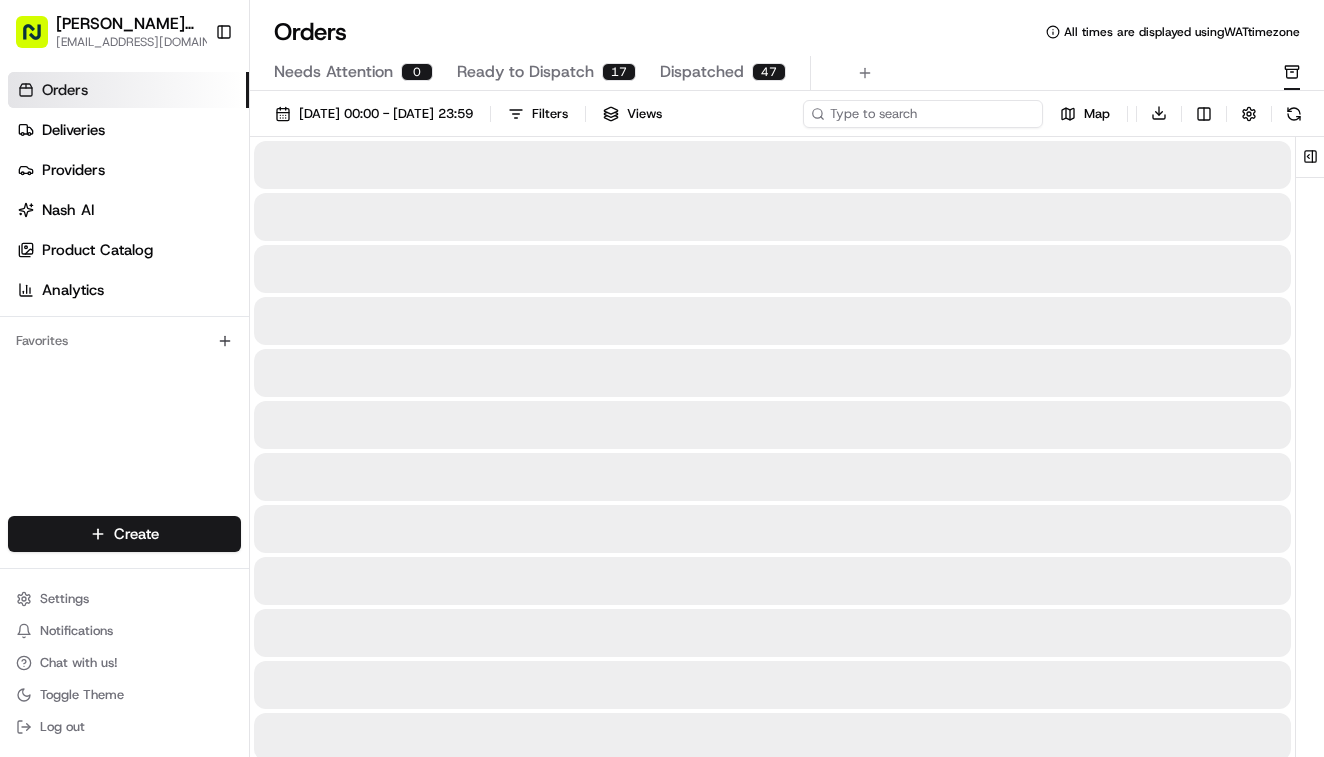click at bounding box center (923, 114) 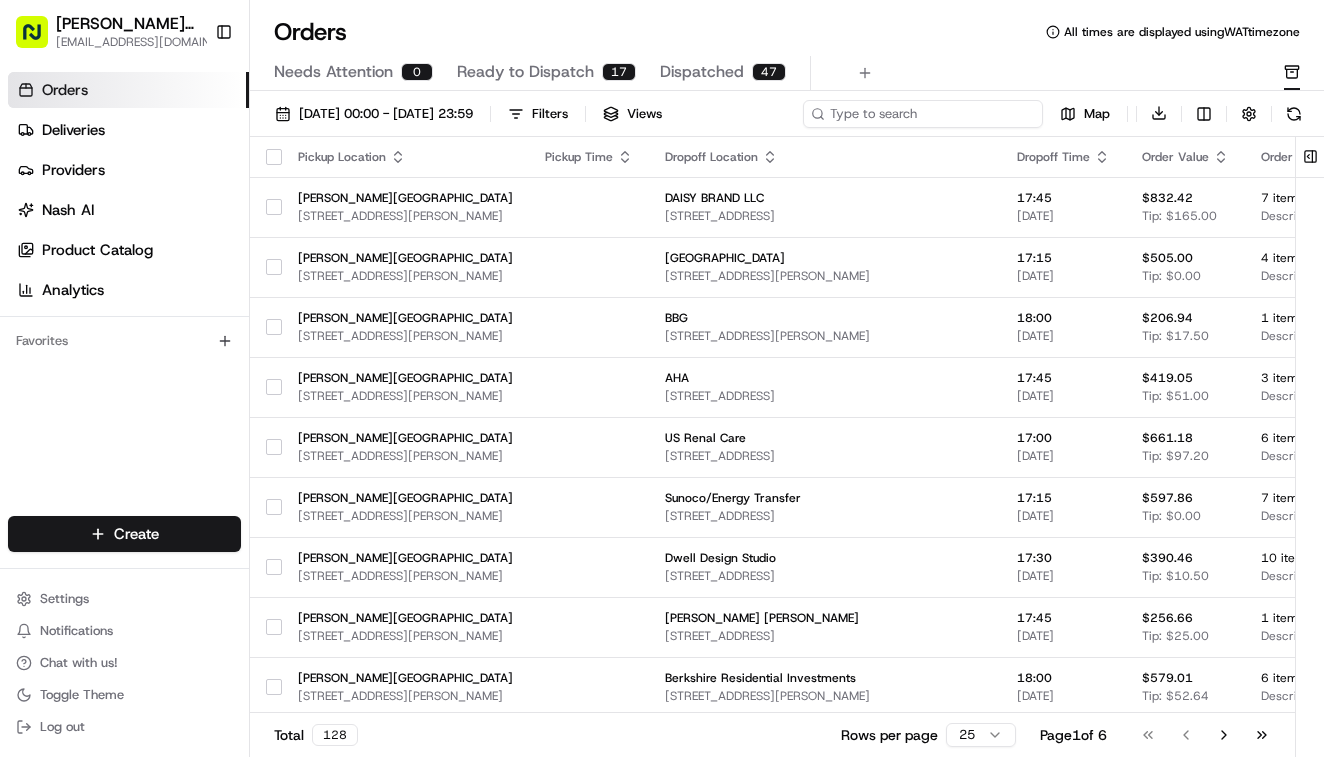 paste on "2300 e president" 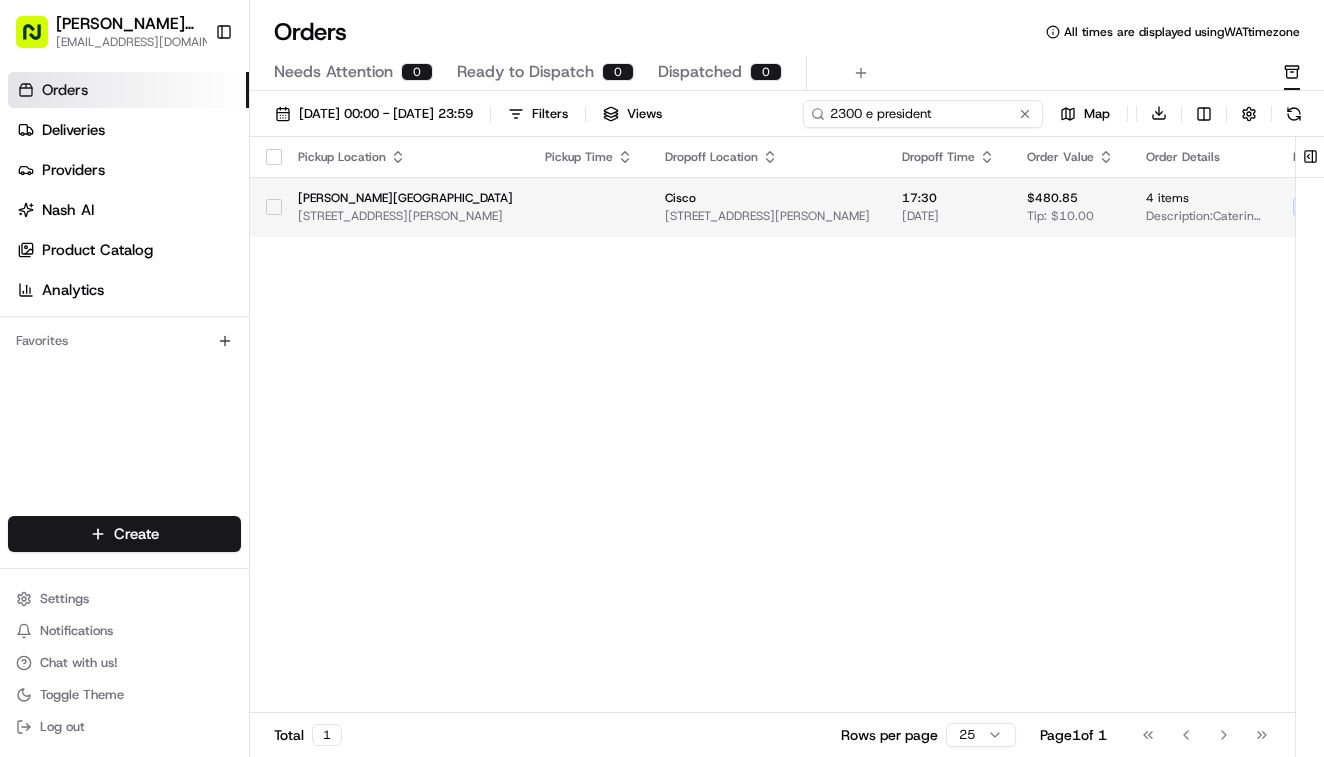 type on "2300 e president" 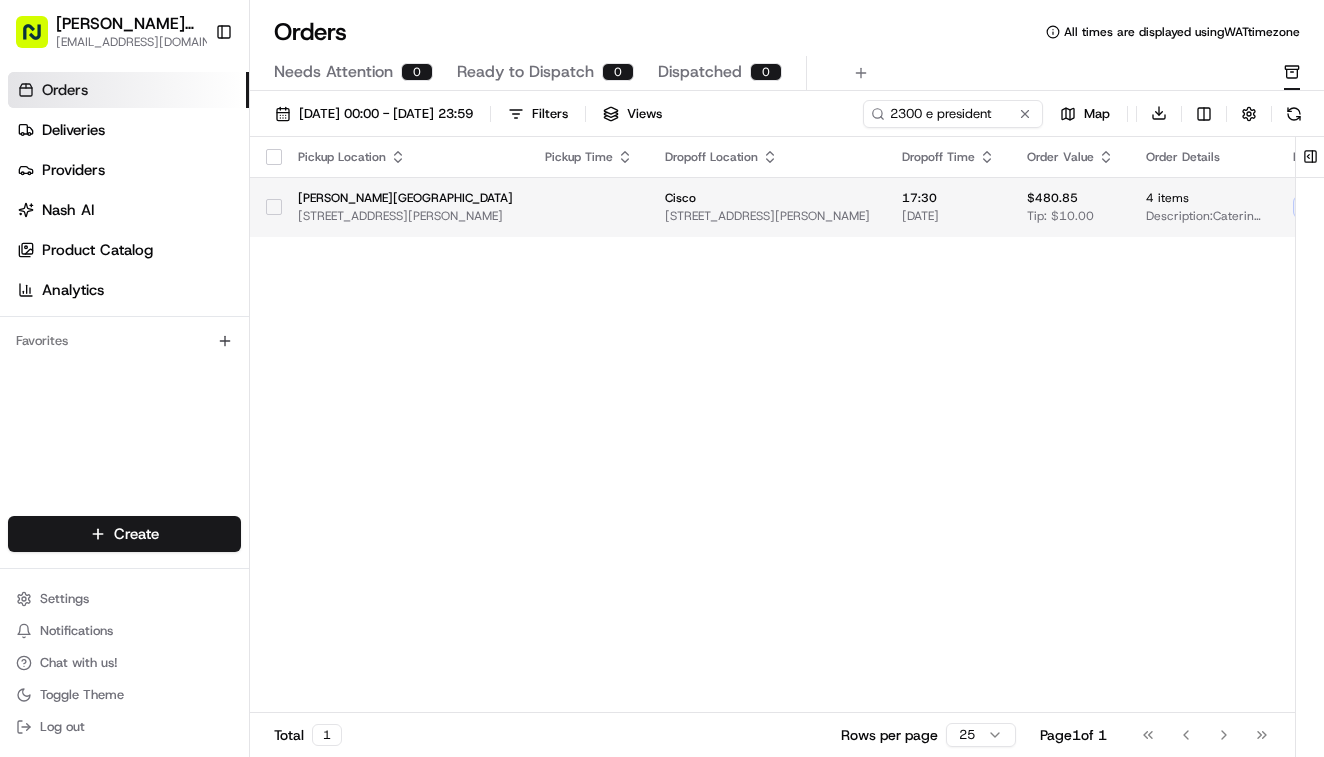 click at bounding box center (589, 207) 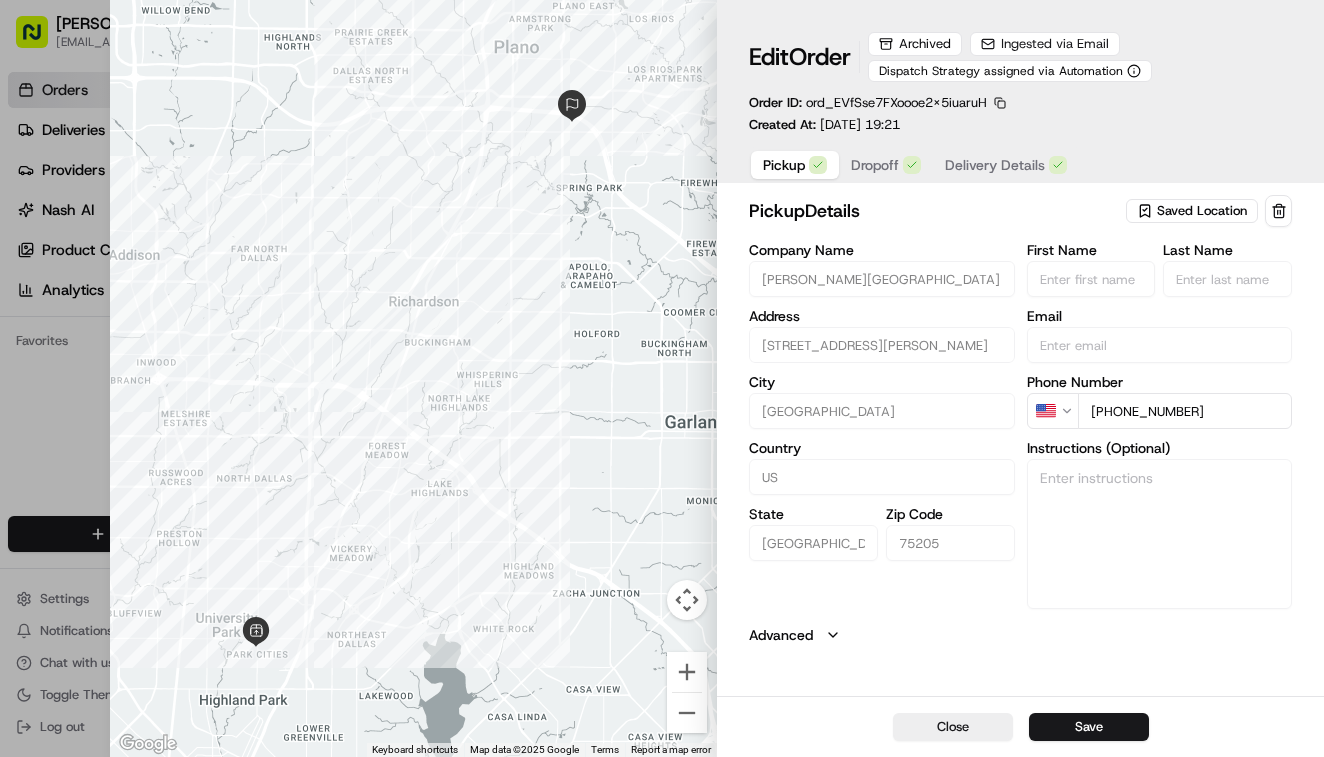 click on "Dropoff" at bounding box center [875, 165] 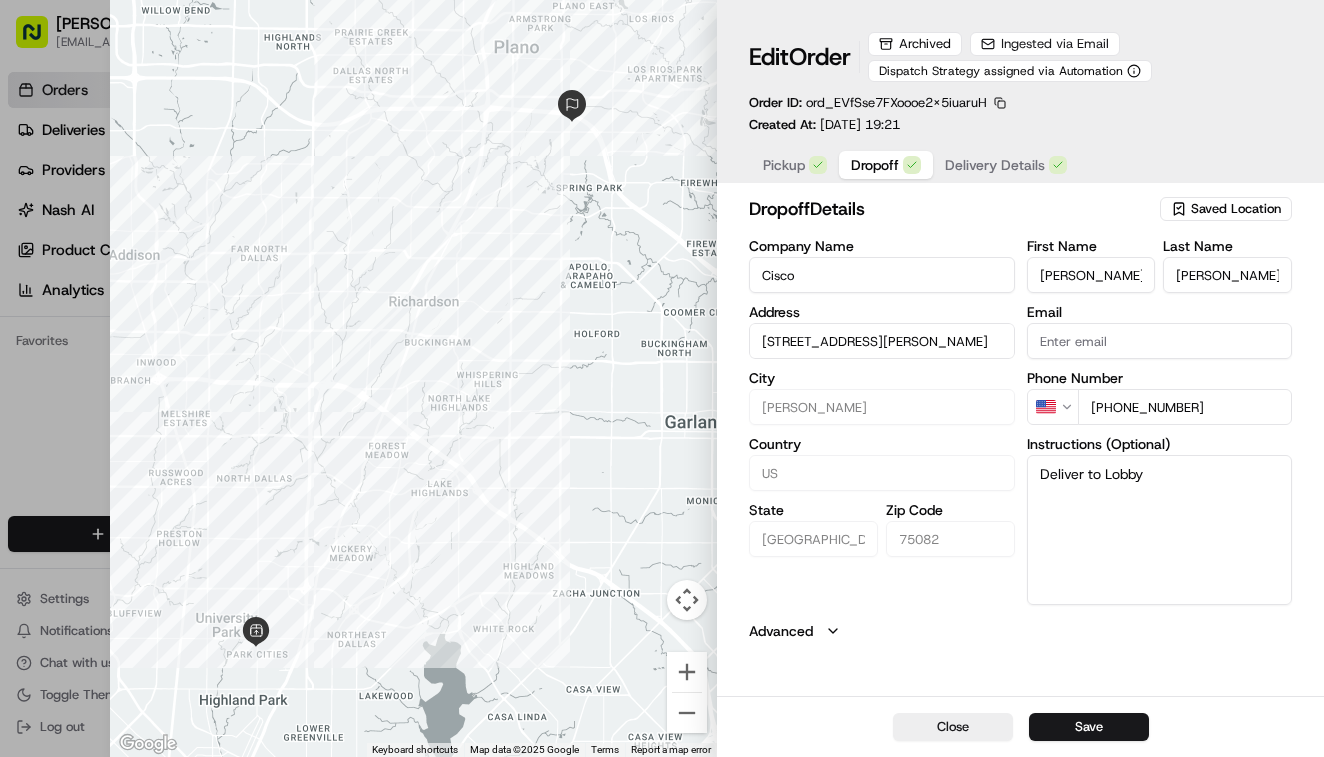 click on "Pickup Dropoff Delivery Details" at bounding box center [915, 165] 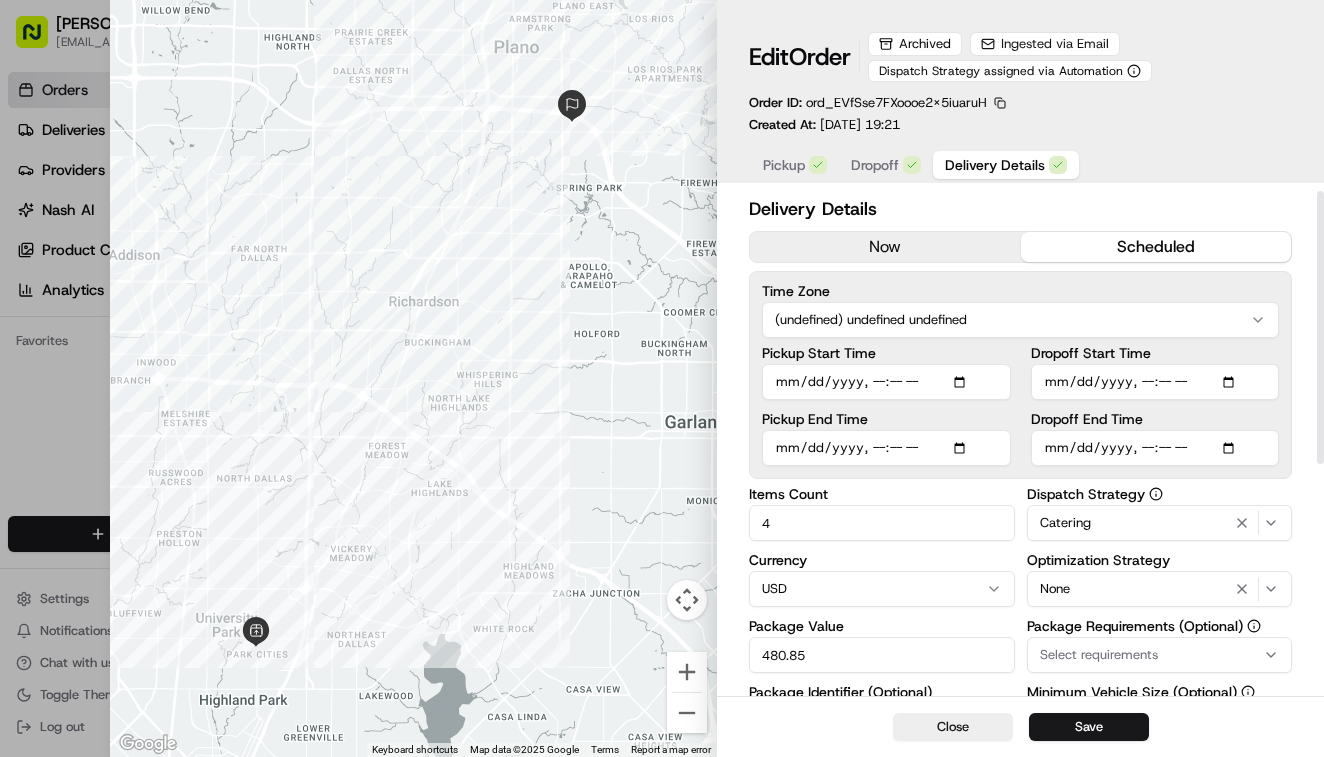 scroll, scrollTop: 0, scrollLeft: 0, axis: both 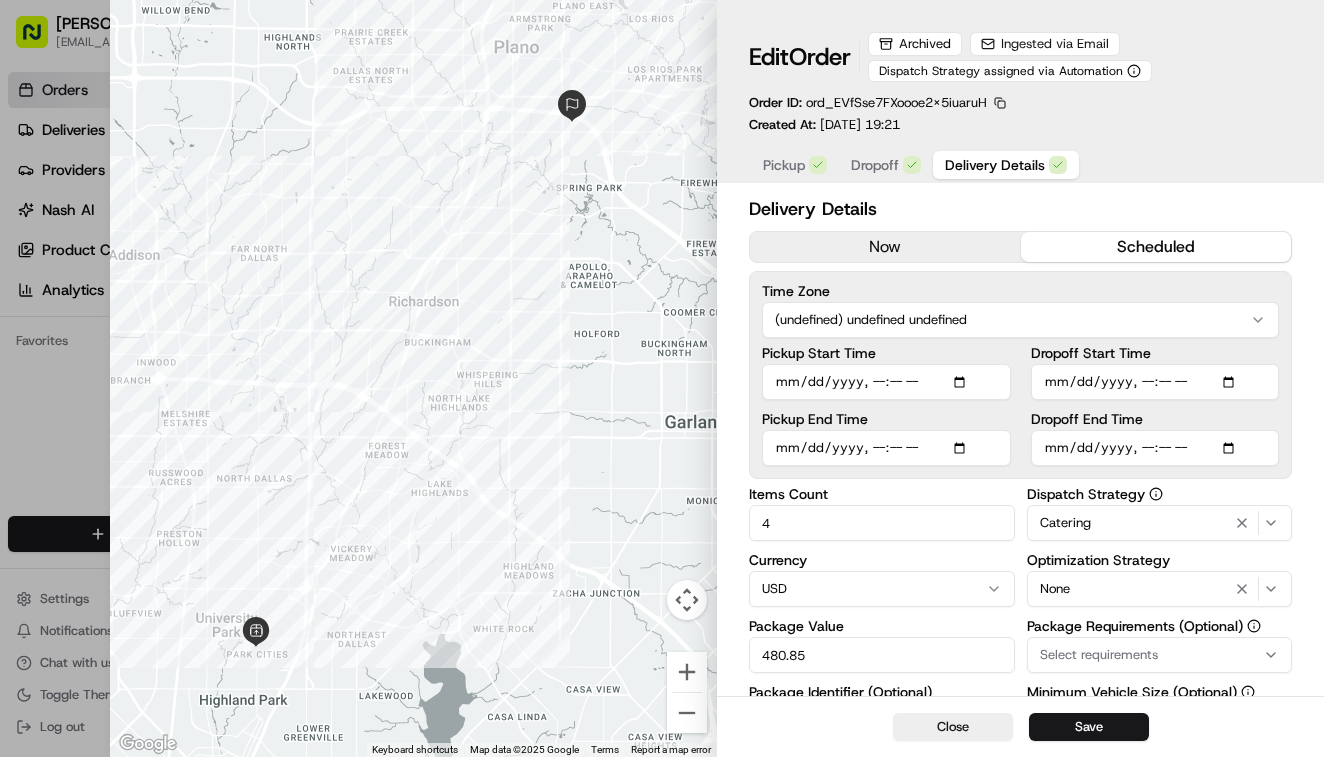 click on "Archived" at bounding box center [915, 44] 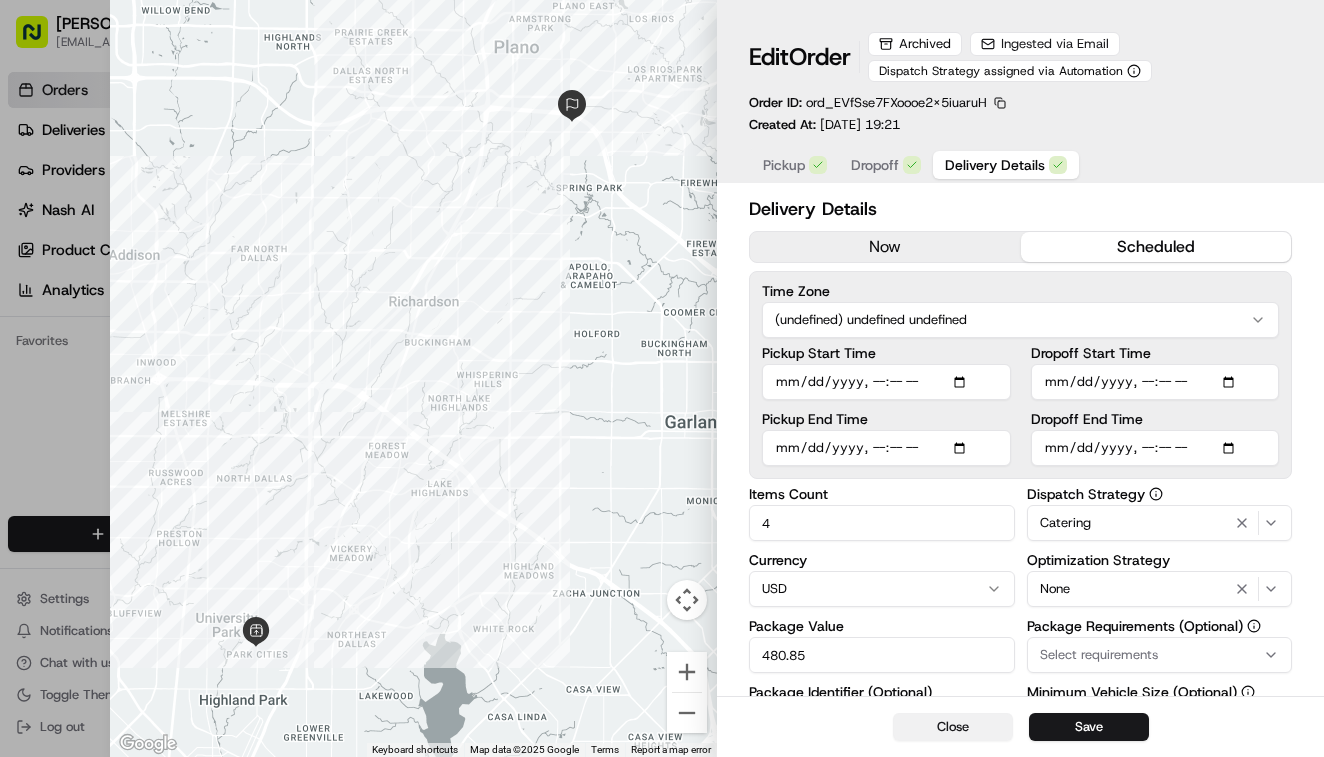 click on "Close" at bounding box center [953, 727] 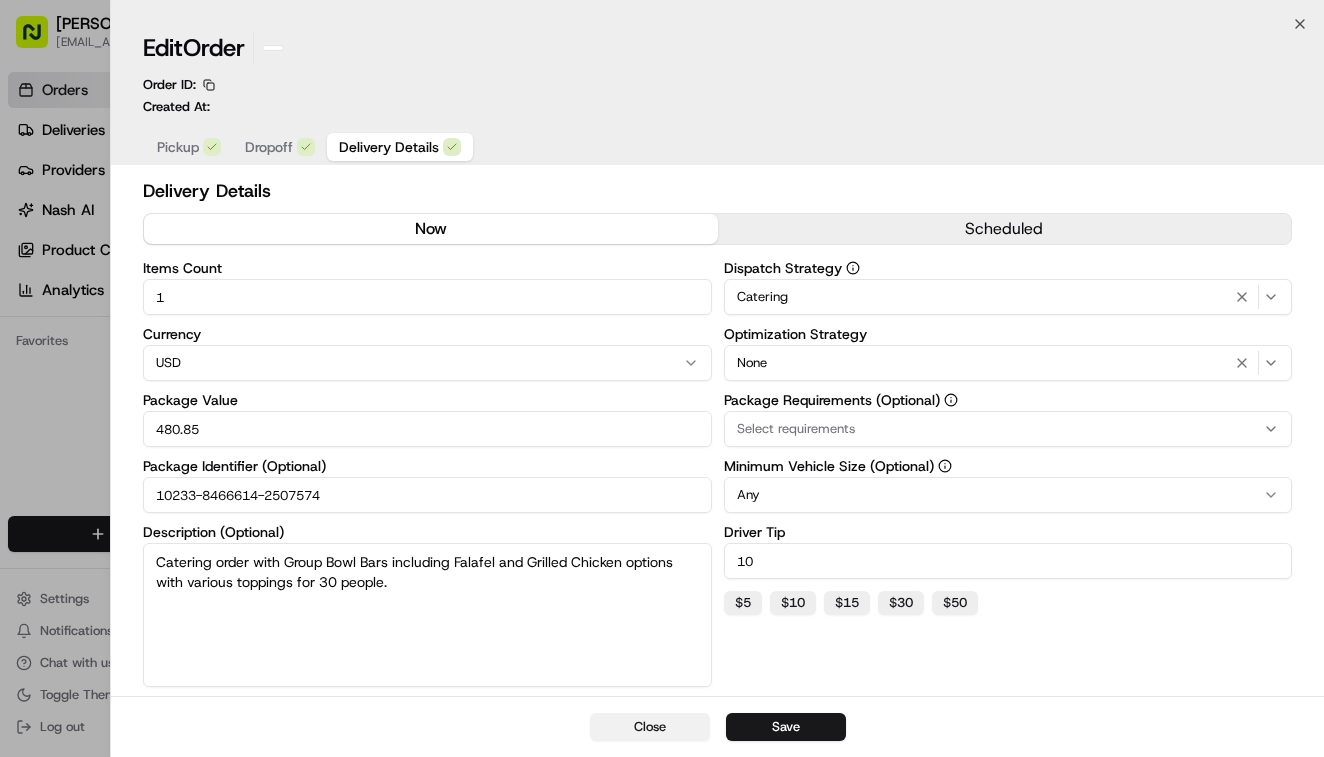 type on "1" 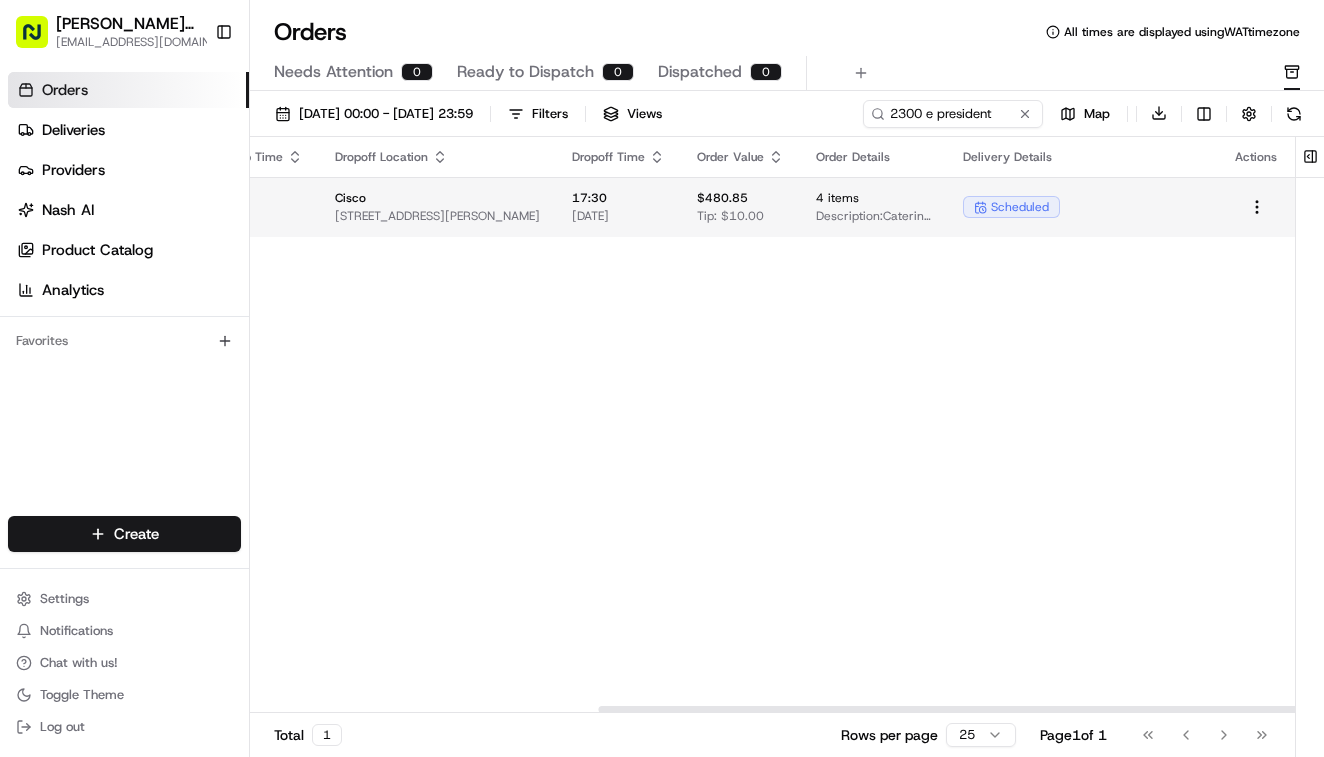 scroll, scrollTop: 0, scrollLeft: 522, axis: horizontal 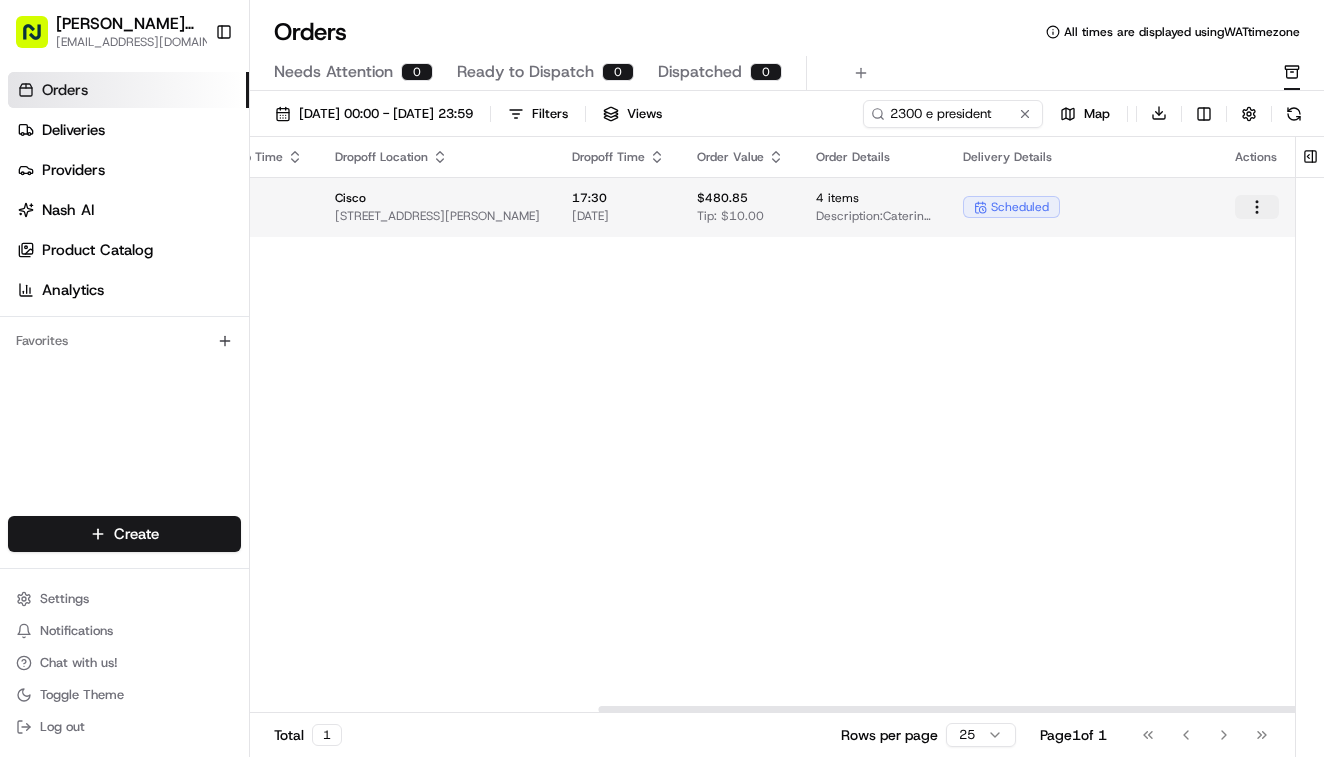 click on "Cava - Snider Plaza wisdom@usenash.com Toggle Sidebar Orders Deliveries Providers Nash AI Product Catalog Analytics Favorites Main Menu Members & Organization Organization Users Roles Preferences Customization Portal Tracking Orchestration Automations Dispatch Strategy Optimization Strategy Shipping Labels Manifest Locations Pickup Locations Dropoff Locations Billing Billing Refund Requests Integrations Notification Triggers Webhooks API Keys Request Logs Other Feature Flags Create Settings Notifications Chat with us! Toggle Theme Log out Orders All times are displayed using  WAT  timezone Needs Attention 0 Ready to Dispatch 0 Dispatched 0 01/07/2025 00:00 - 31/07/2025 23:59 Filters Views 2300 e president Map Download Pickup Location Pickup Time Dropoff Location Dropoff Time Order Value Order Details Delivery Details Actions Cava - Snider Plaza 6800 Snider Plaza, Dallas, TX 75205, USA Cisco 2300 E President George Bush Hwy bldg 6, Richardson, TX 75082, USA 17:30 15/07/2025 $480.85 Tip: $10.00" at bounding box center (662, 378) 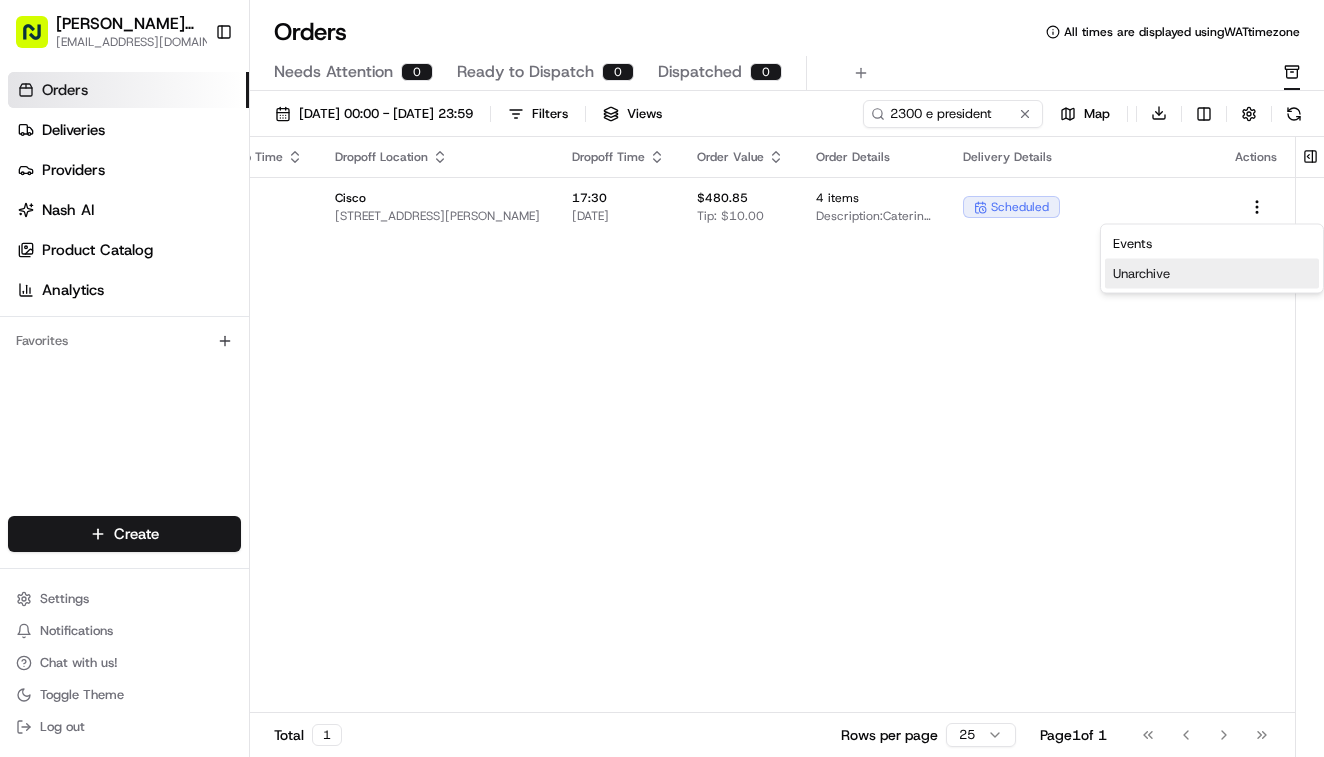 click on "Unarchive" at bounding box center (1212, 274) 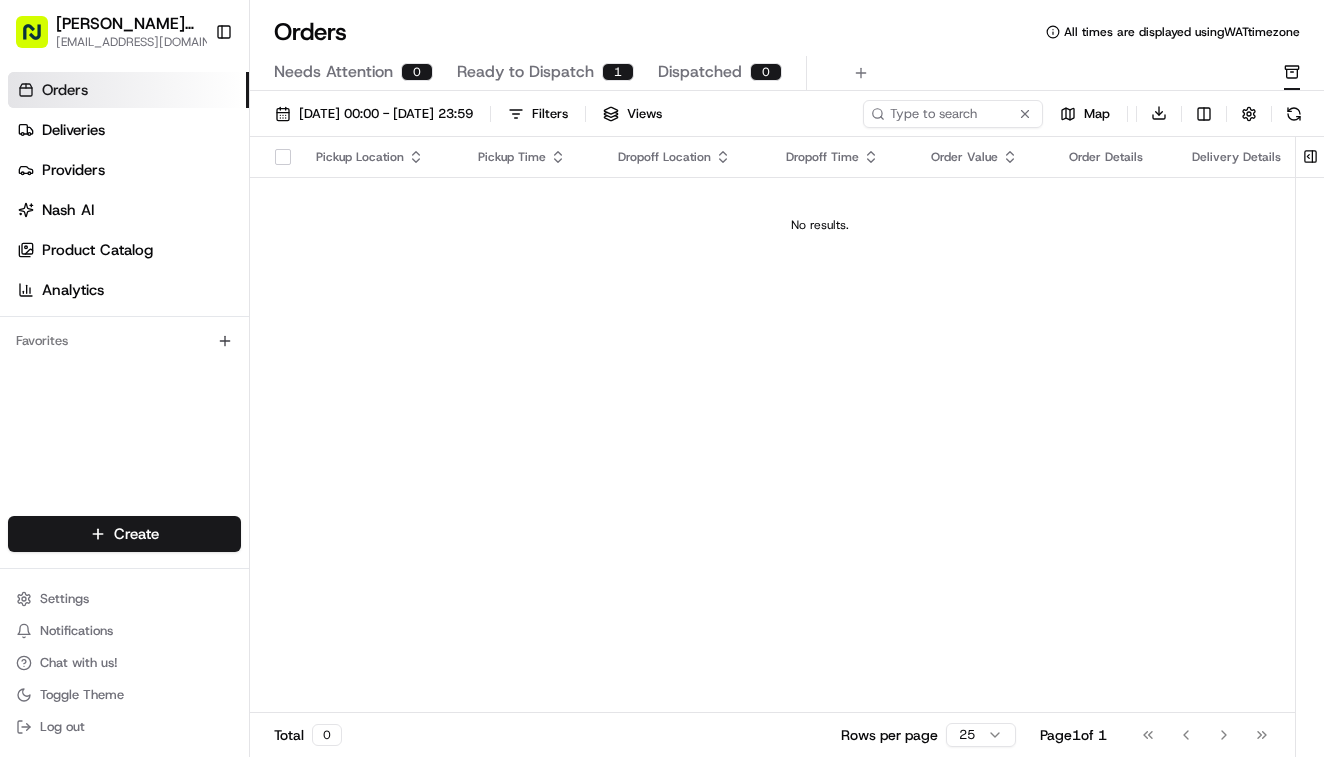 click on "Ready to Dispatch" at bounding box center [525, 72] 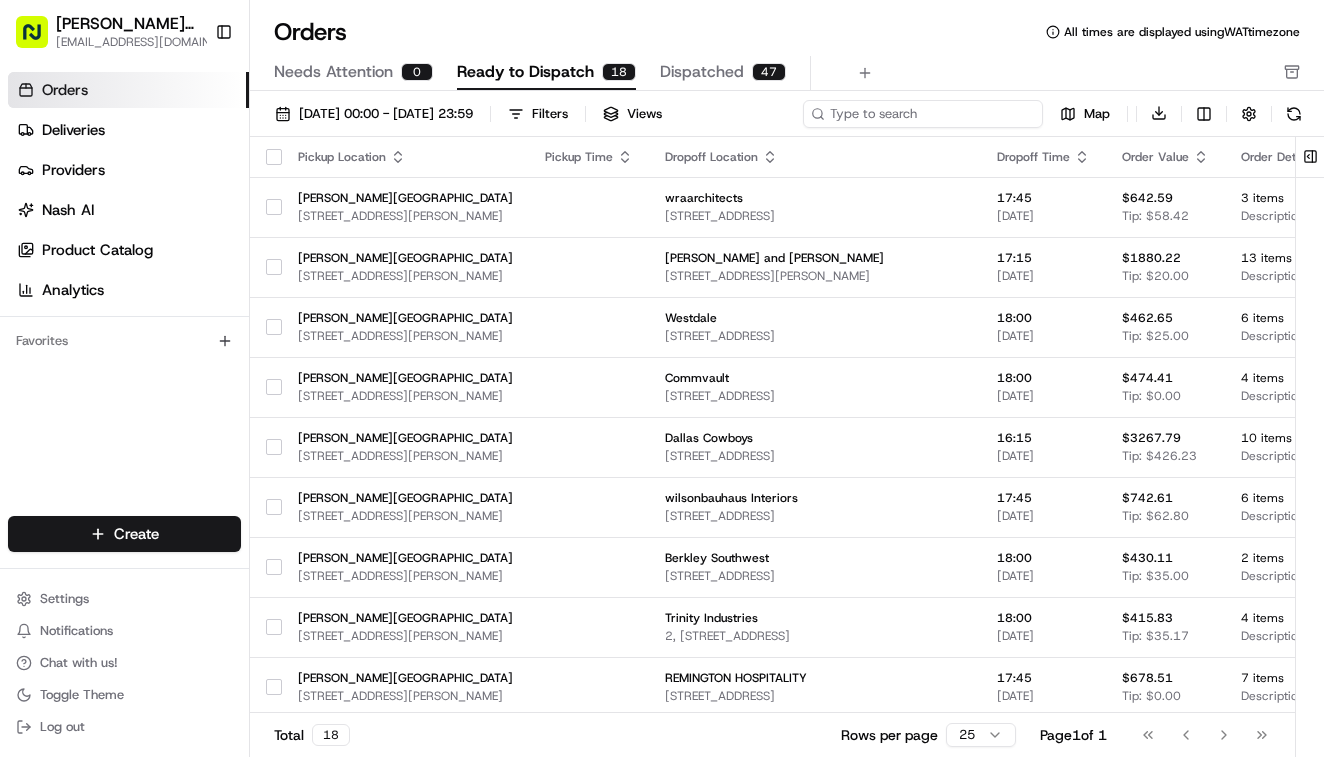 click at bounding box center (923, 114) 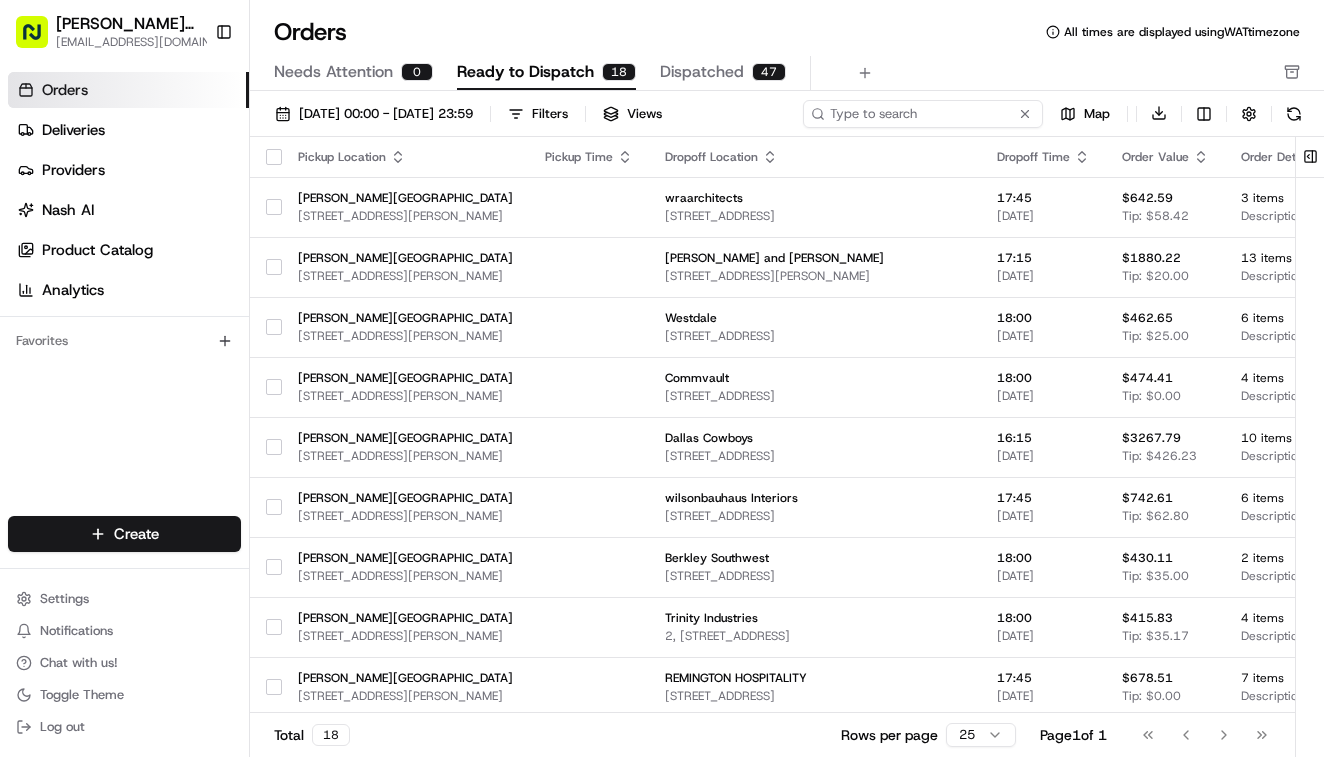 type on "@Brittany, Not urgent but I have this square job - merchant called requesting a can" 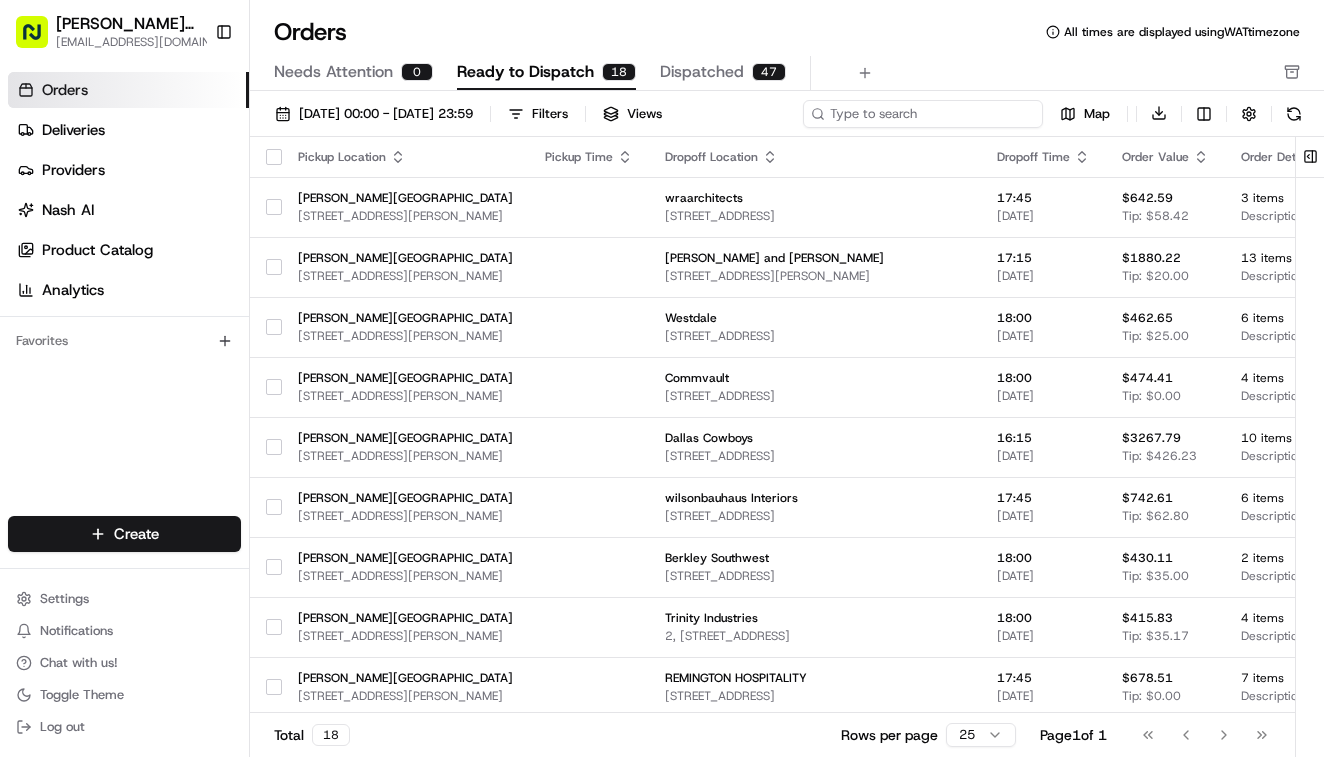 paste on "2300 e president" 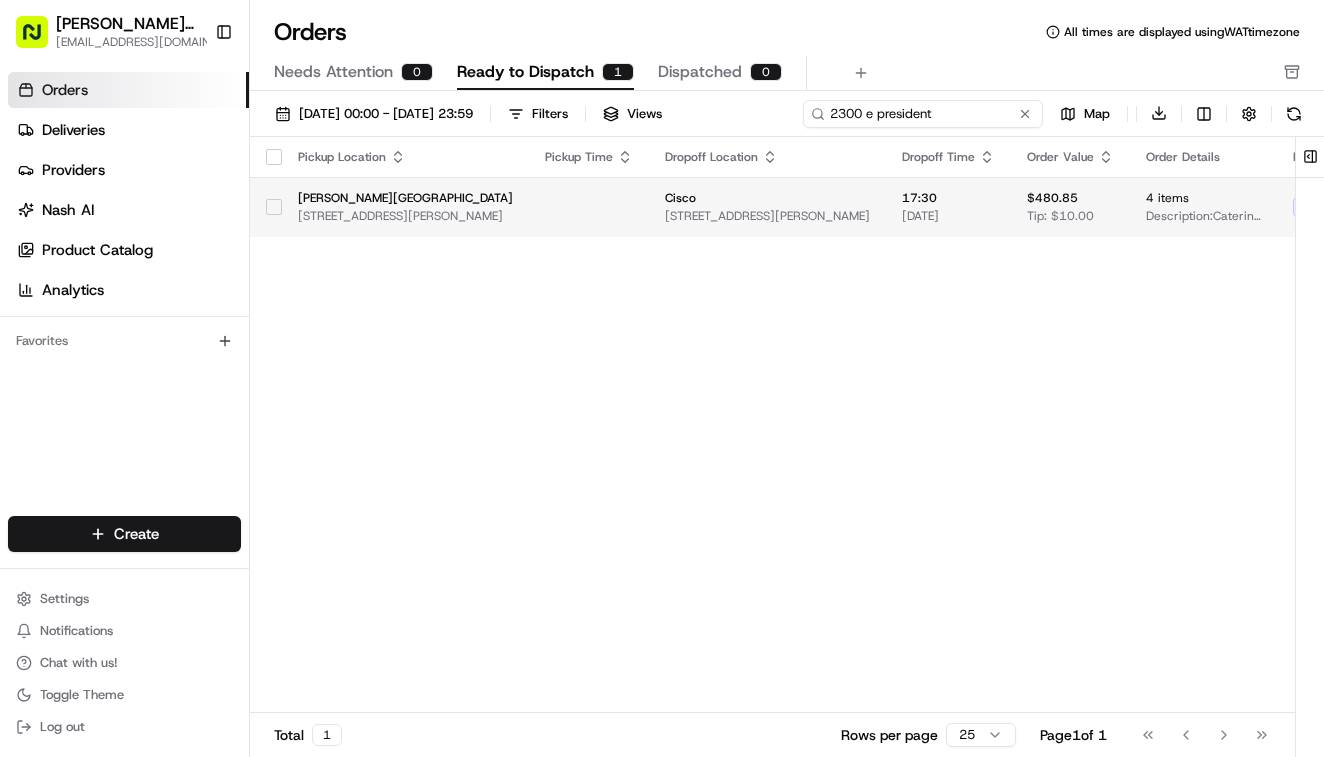type on "2300 e president" 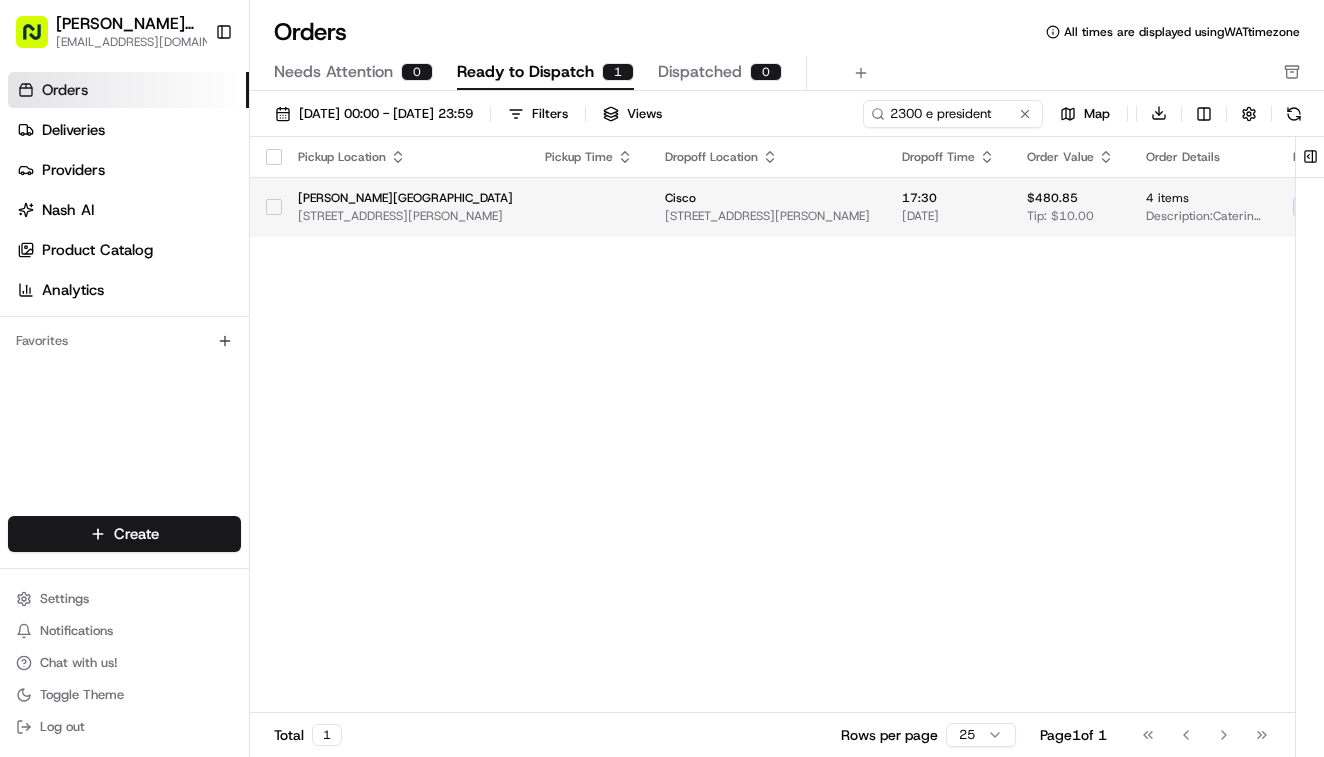 click at bounding box center [589, 207] 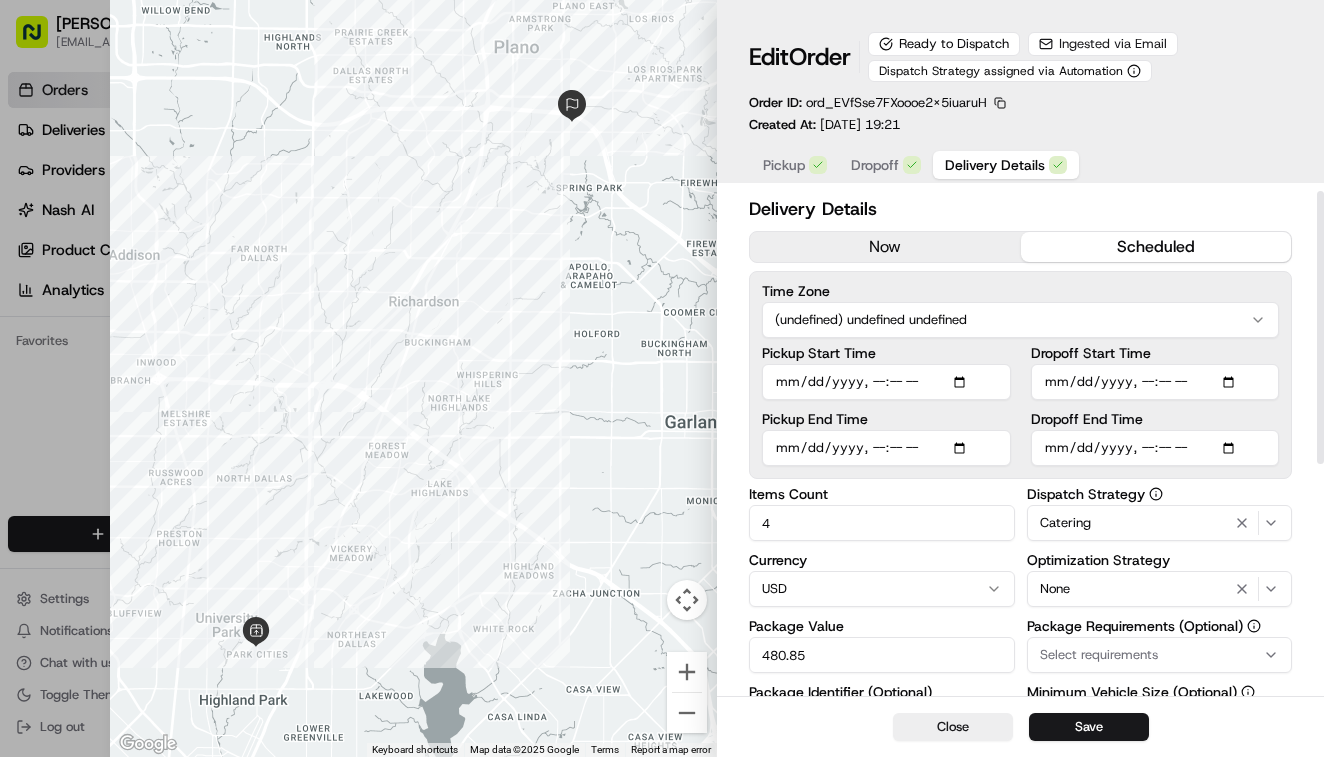 scroll, scrollTop: 0, scrollLeft: 0, axis: both 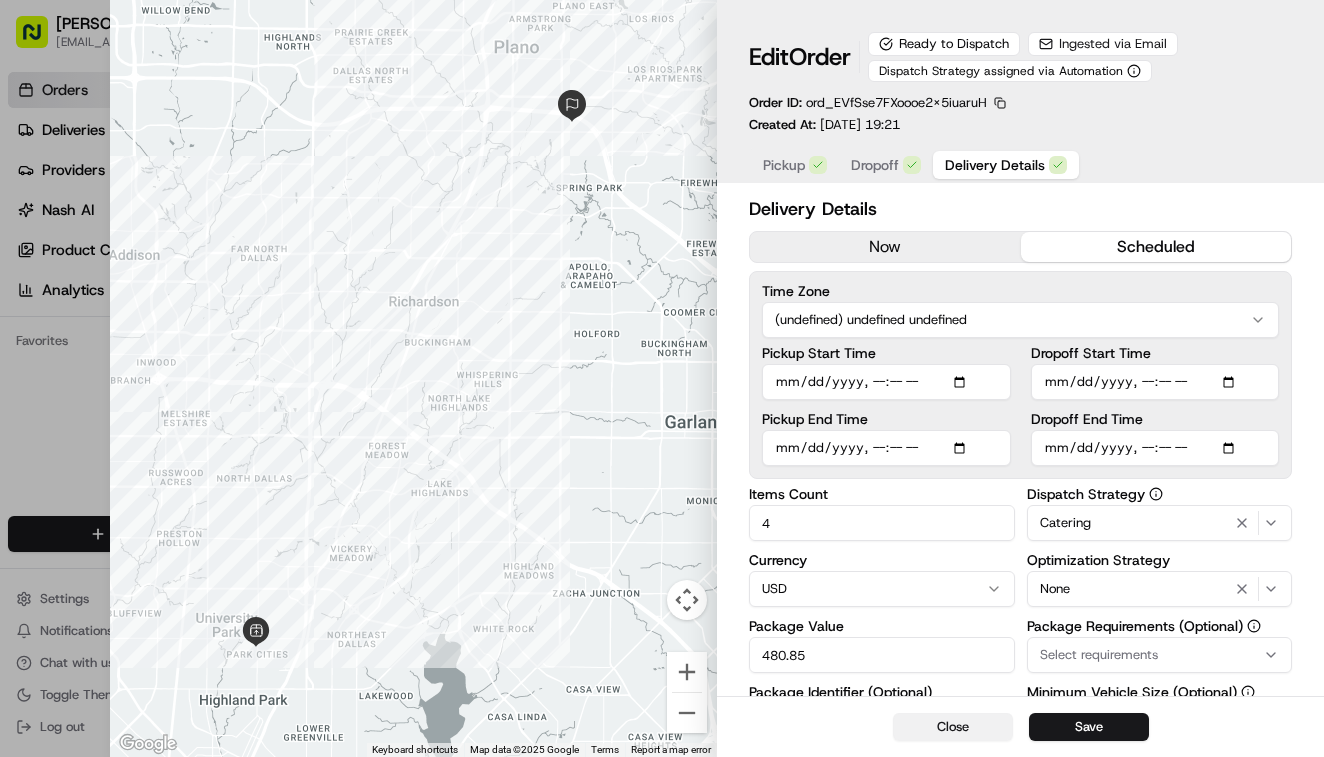 click on "Close" at bounding box center [953, 727] 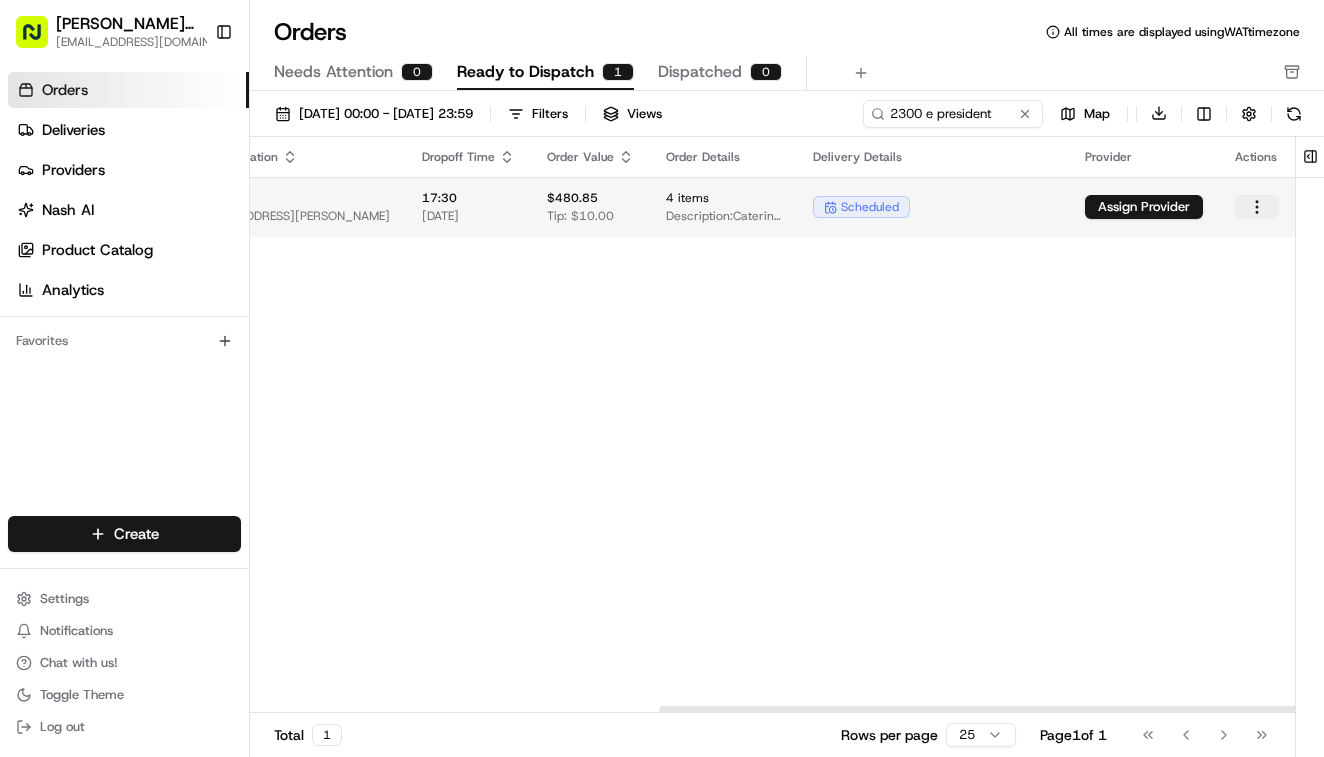 scroll, scrollTop: 0, scrollLeft: 672, axis: horizontal 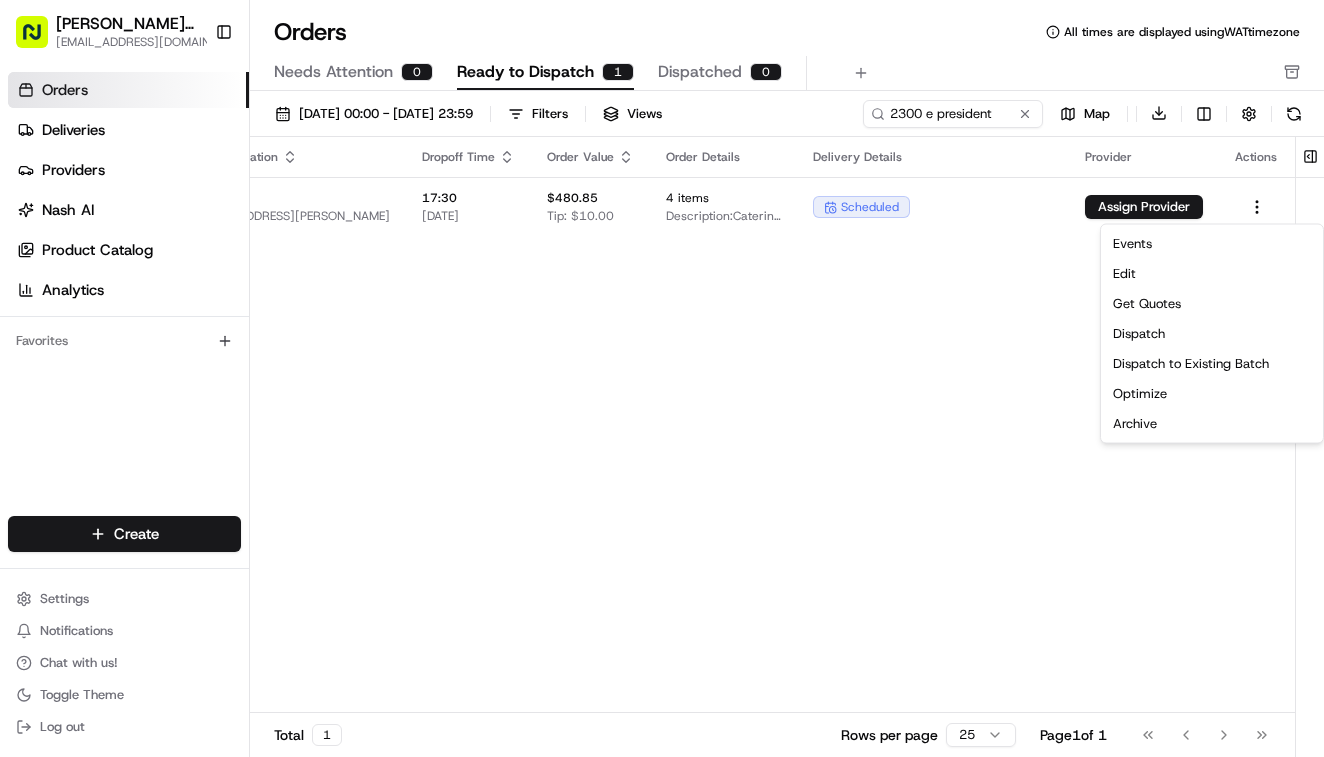 click on "Cava - Snider Plaza wisdom@usenash.com Toggle Sidebar Orders Deliveries Providers Nash AI Product Catalog Analytics Favorites Main Menu Members & Organization Organization Users Roles Preferences Customization Portal Tracking Orchestration Automations Dispatch Strategy Optimization Strategy Shipping Labels Manifest Locations Pickup Locations Dropoff Locations Billing Billing Refund Requests Integrations Notification Triggers Webhooks API Keys Request Logs Other Feature Flags Create Settings Notifications Chat with us! Toggle Theme Log out Orders All times are displayed using  WAT  timezone Needs Attention 0 Ready to Dispatch 1 Dispatched 0 01/07/2025 00:00 - 31/07/2025 23:59 Filters Views 2300 e president Map Download Pickup Location Pickup Time Dropoff Location Dropoff Time Order Value Order Details Delivery Details Provider Actions Cava - Snider Plaza 6800 Snider Plaza, Dallas, TX 75205, USA Cisco 2300 E President George Bush Hwy bldg 6, Richardson, TX 75082, USA 17:30 15/07/2025 $480.85 4" at bounding box center (662, 378) 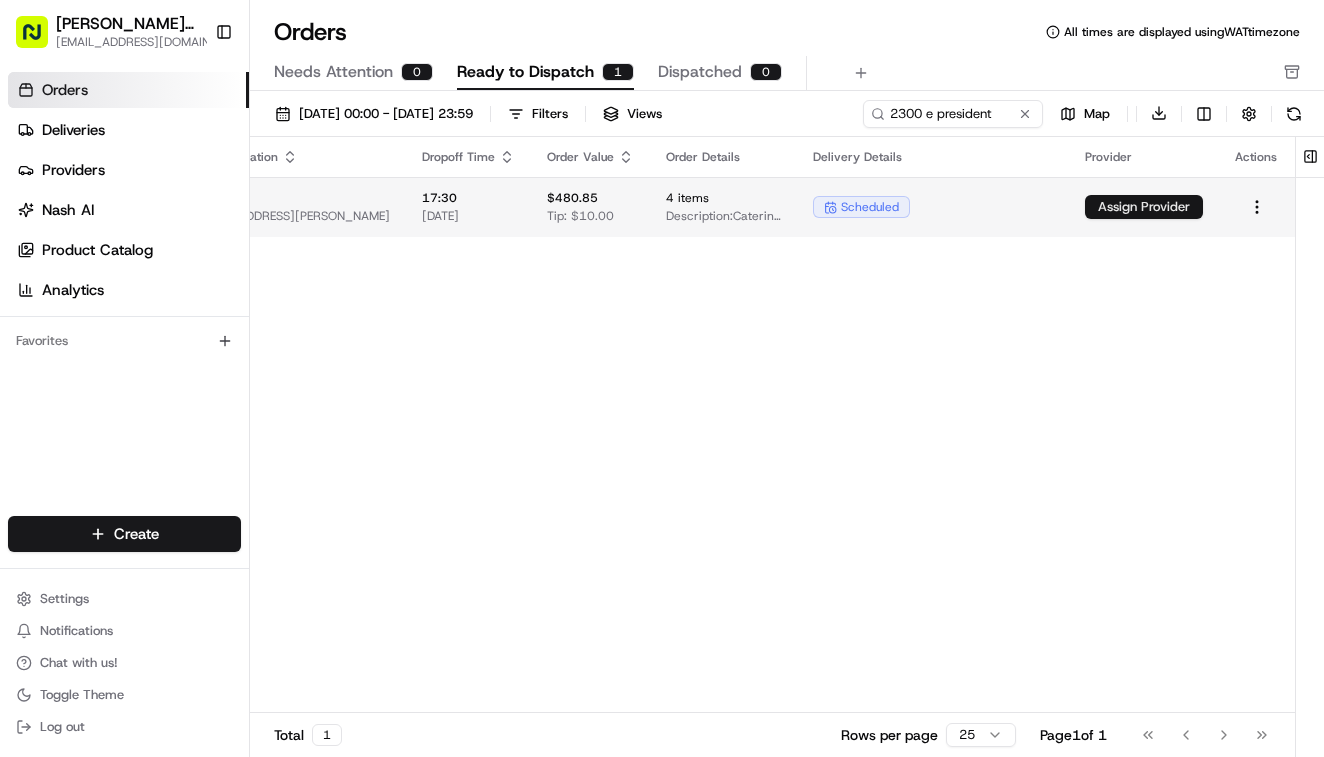 click on "Assign Provider" at bounding box center (1144, 207) 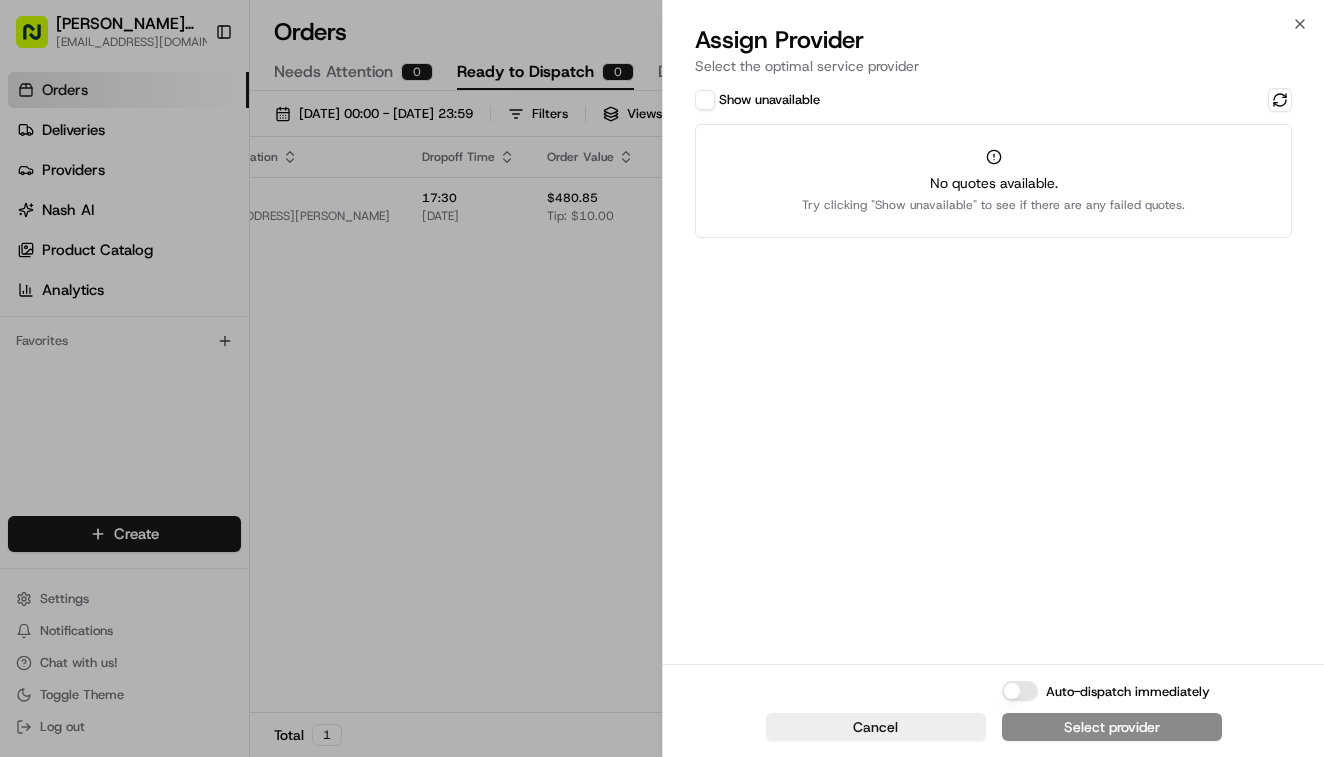 click on "Show unavailable" at bounding box center (705, 100) 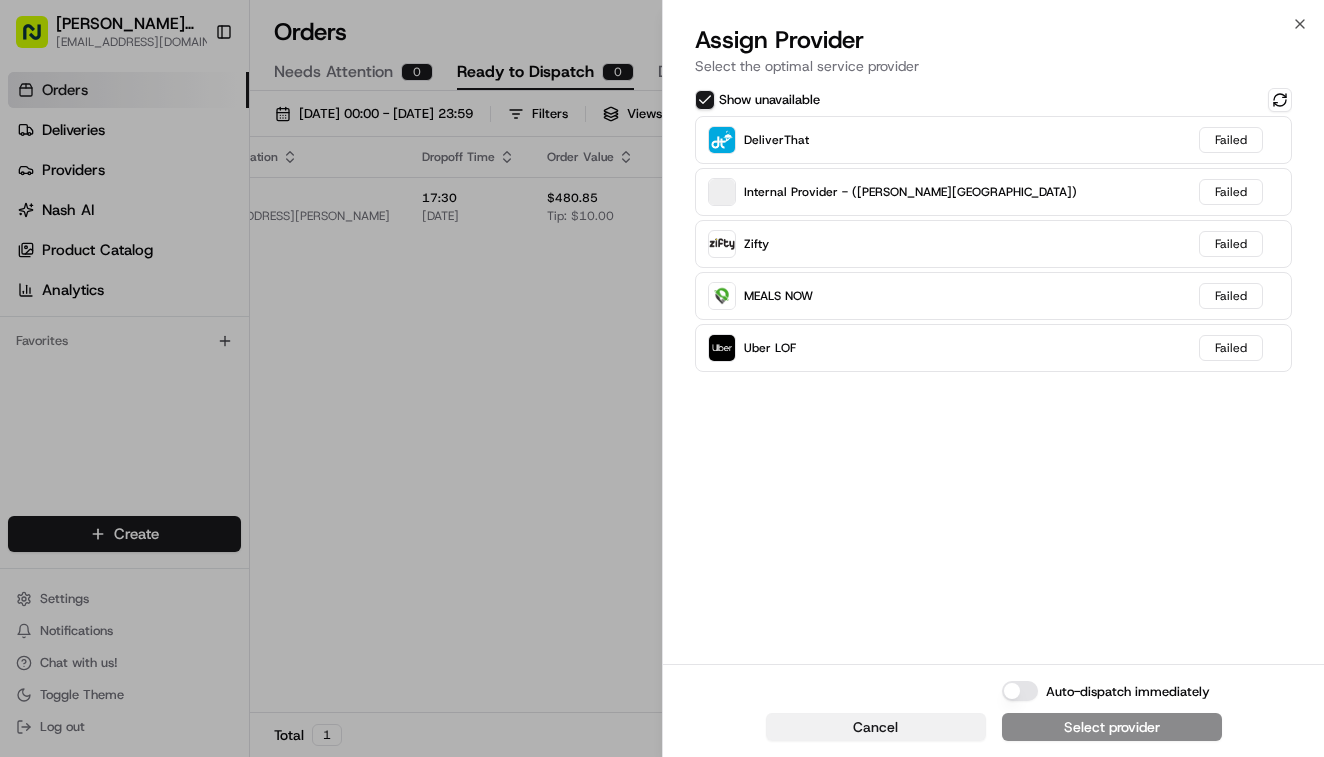 click on "Cancel" at bounding box center (876, 727) 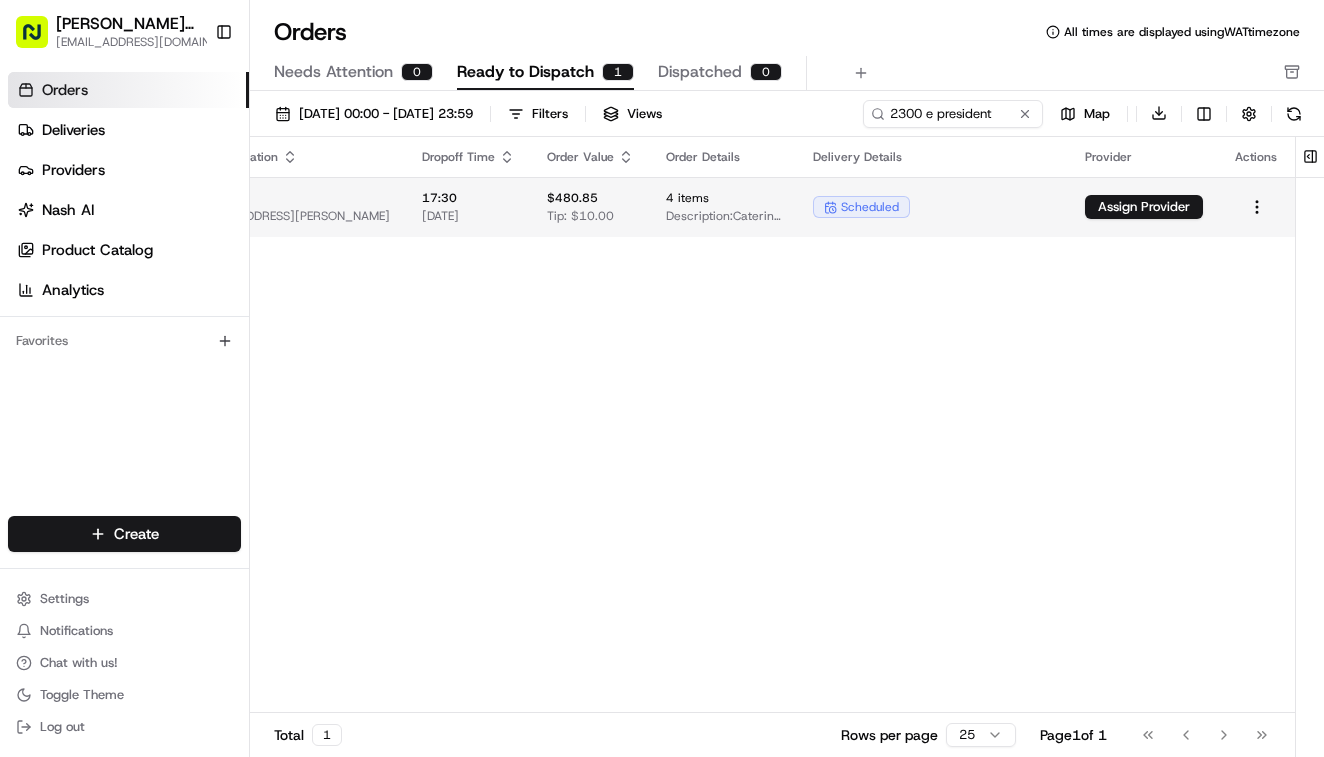 click on "4   items" at bounding box center (723, 198) 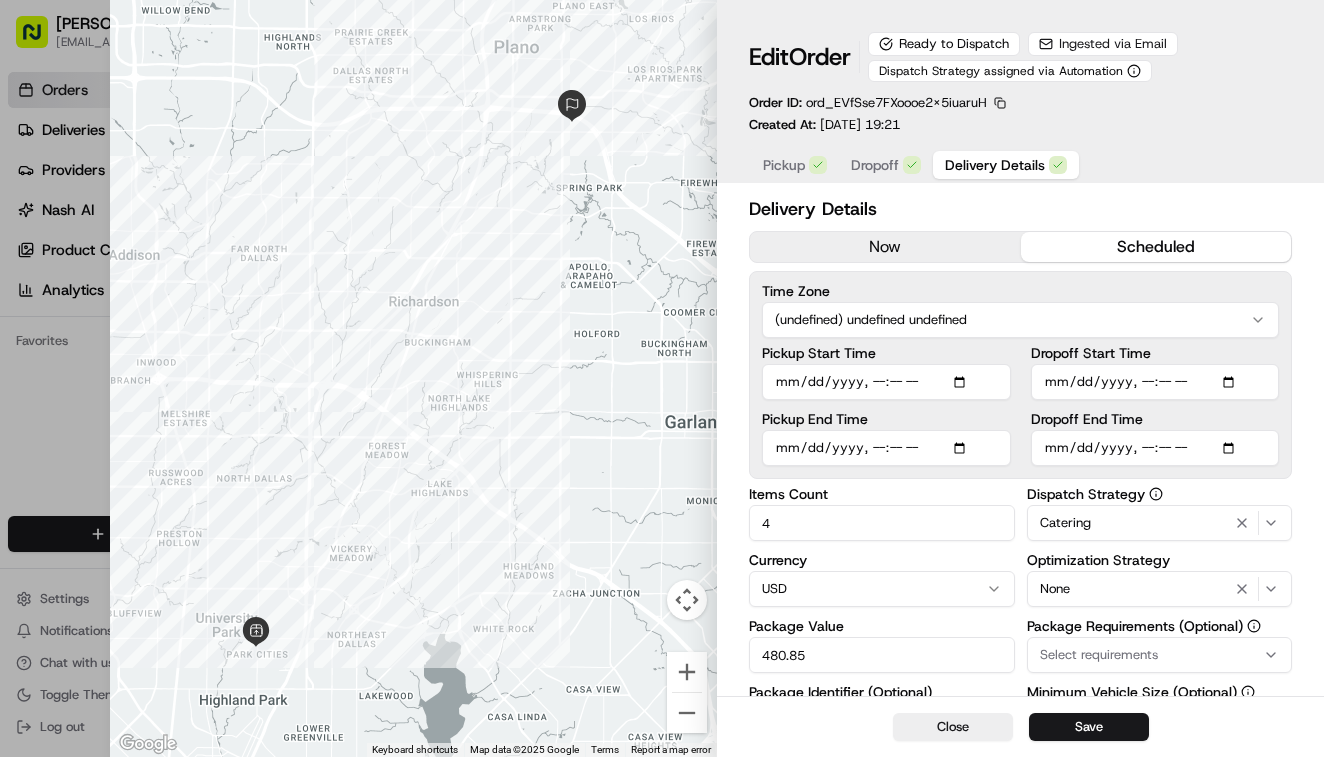 click on "now" at bounding box center (885, 247) 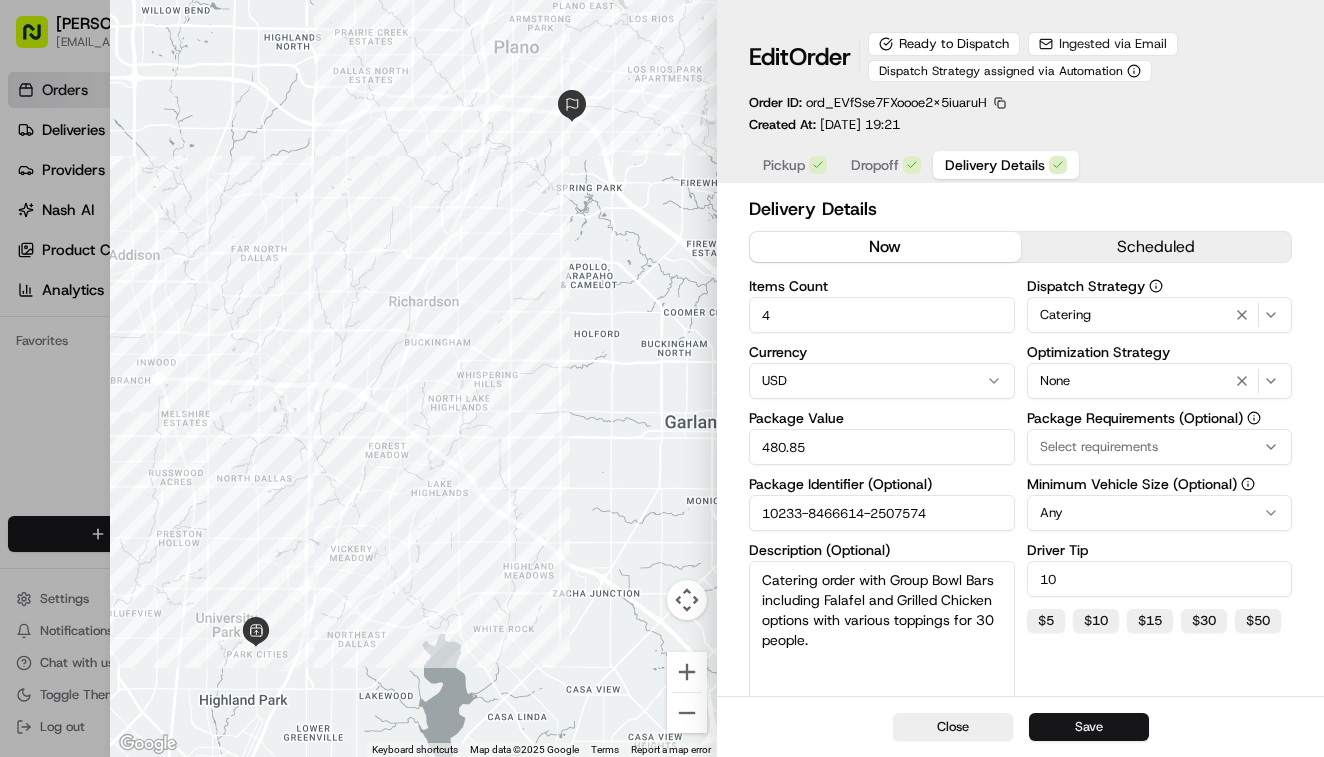 click on "Save" at bounding box center (1089, 727) 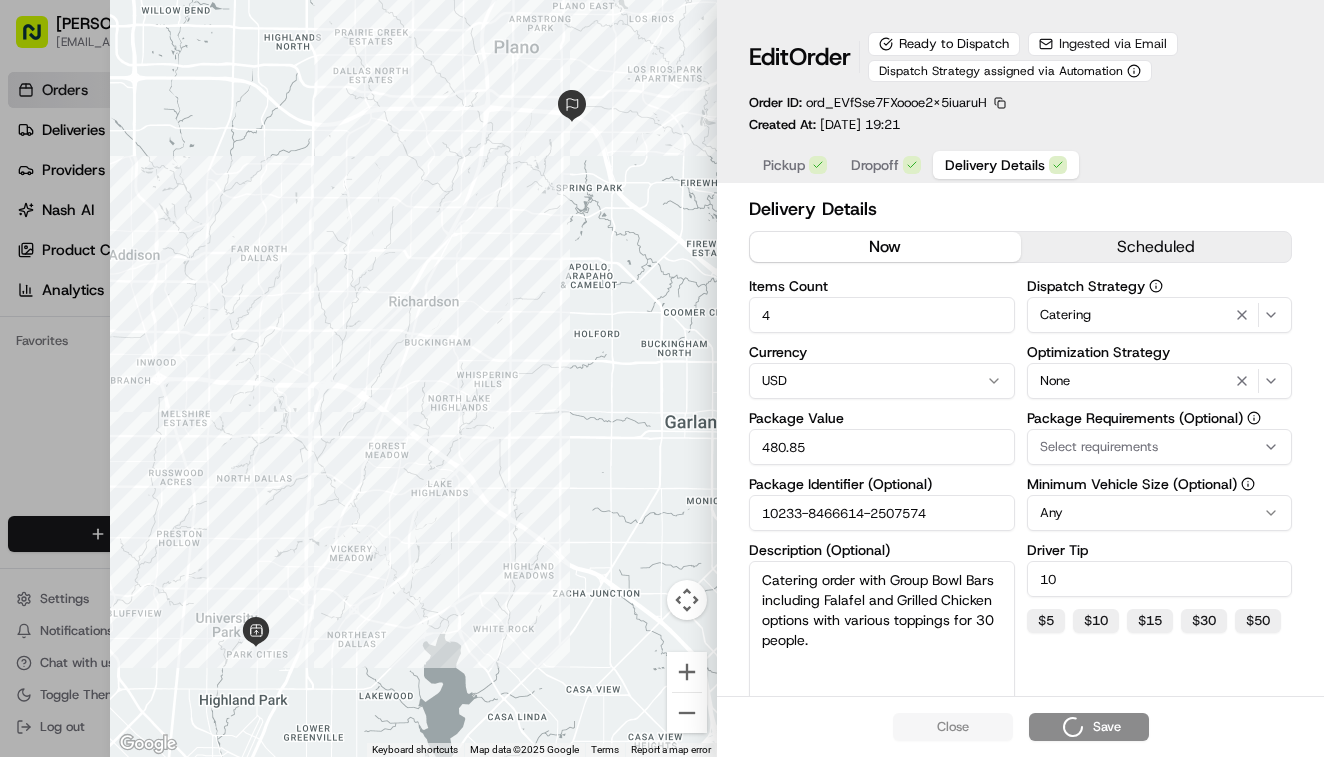 type on "1" 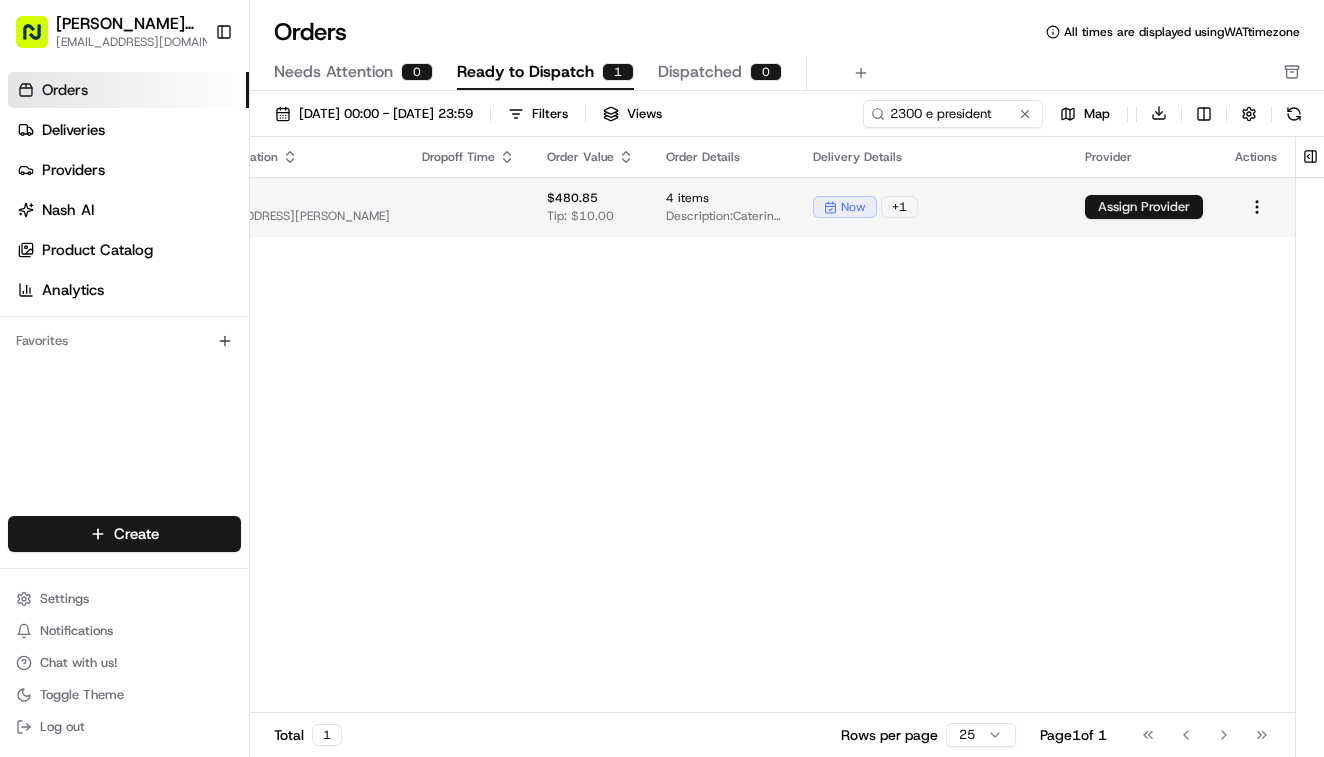 click on "Assign Provider" at bounding box center [1144, 207] 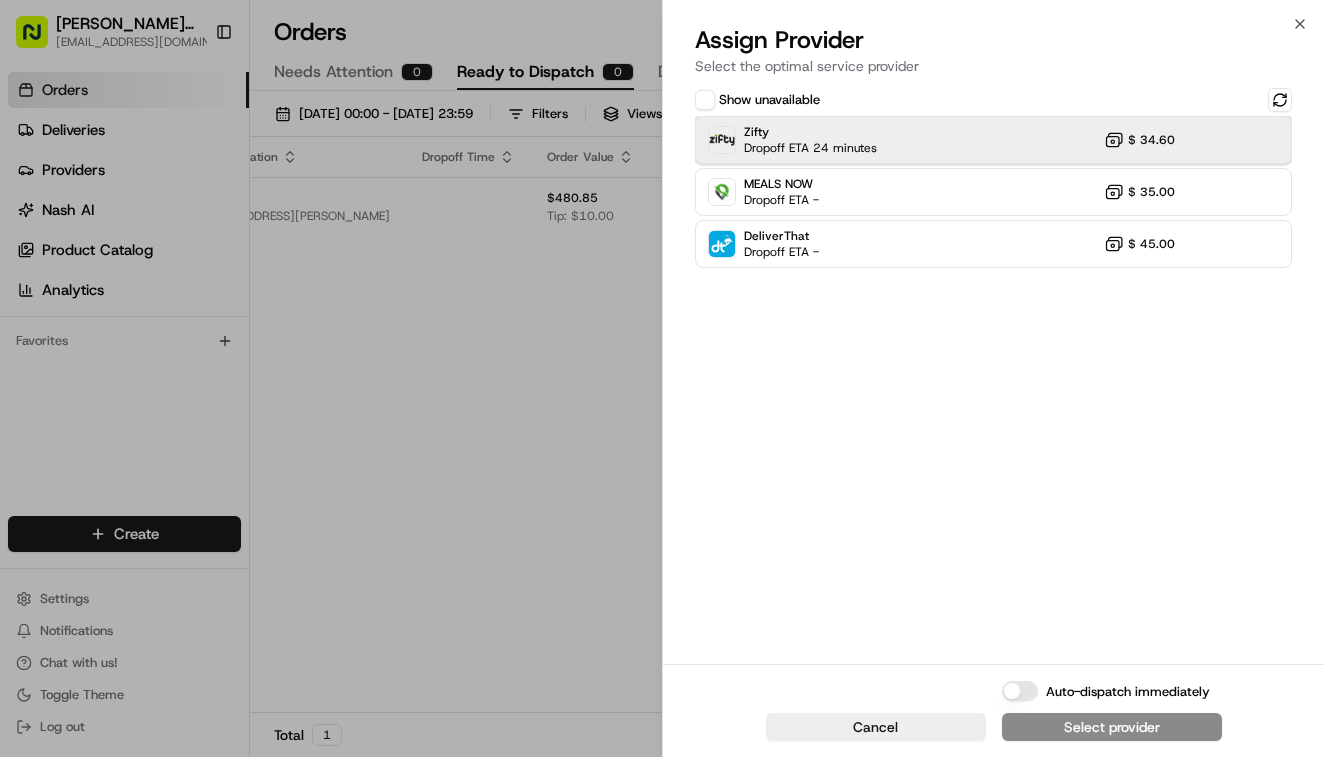 click on "Zifty Dropoff ETA   24 minutes $   34.60" at bounding box center (993, 140) 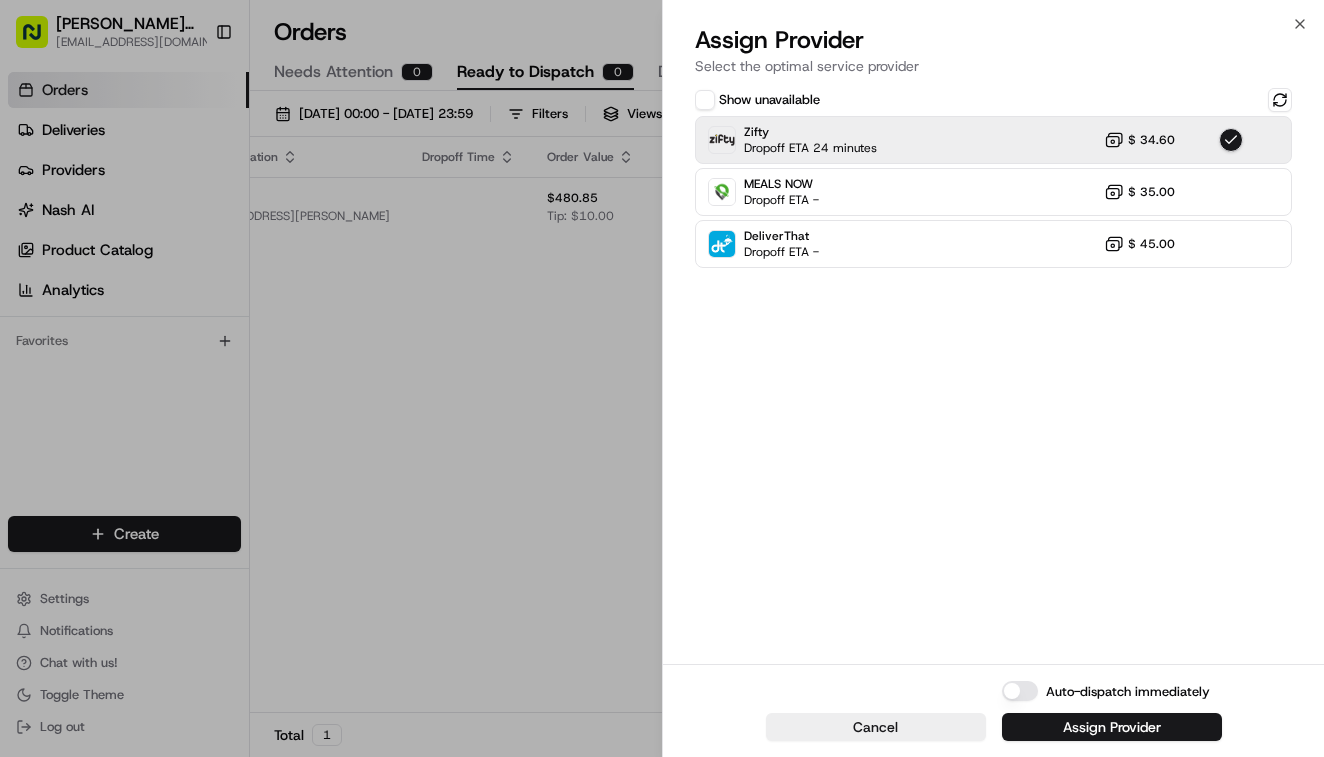 click on "Auto-dispatch immediately" at bounding box center [1020, 691] 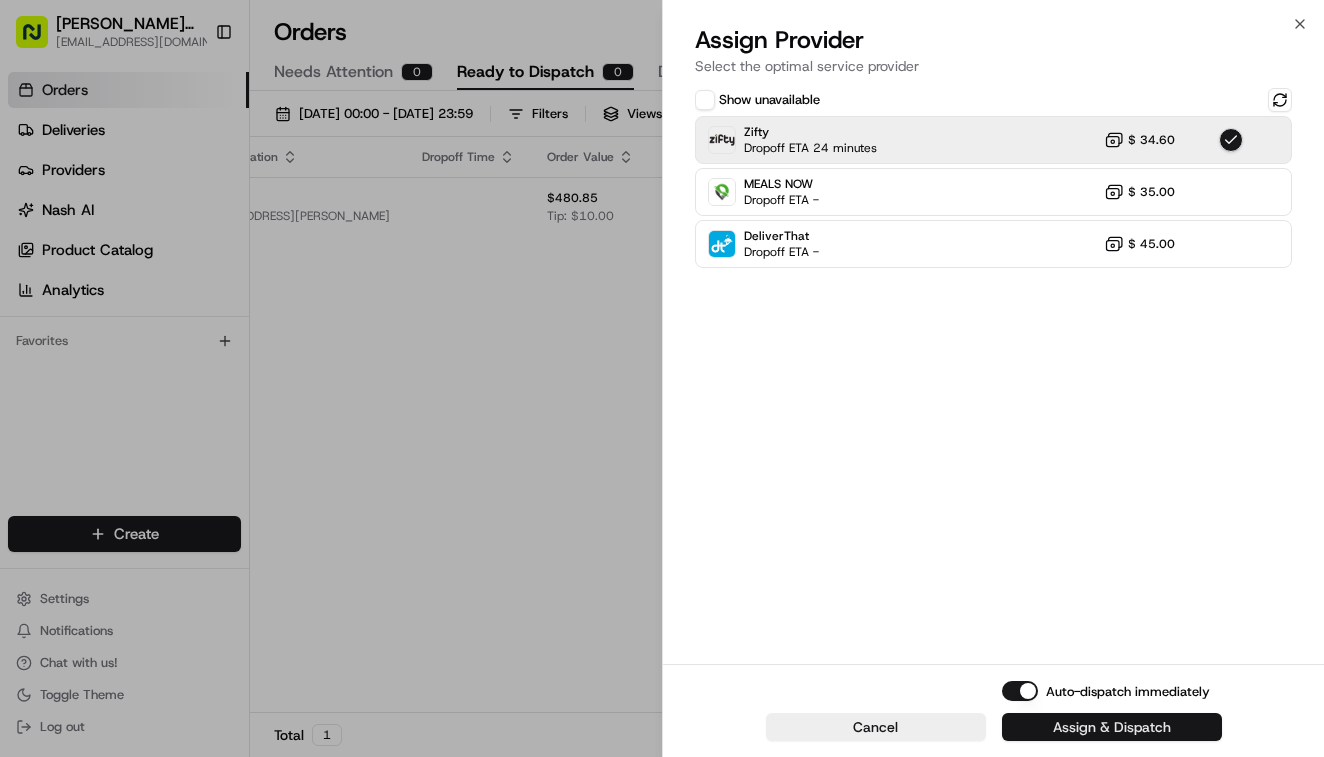 click on "Assign & Dispatch" at bounding box center [1112, 727] 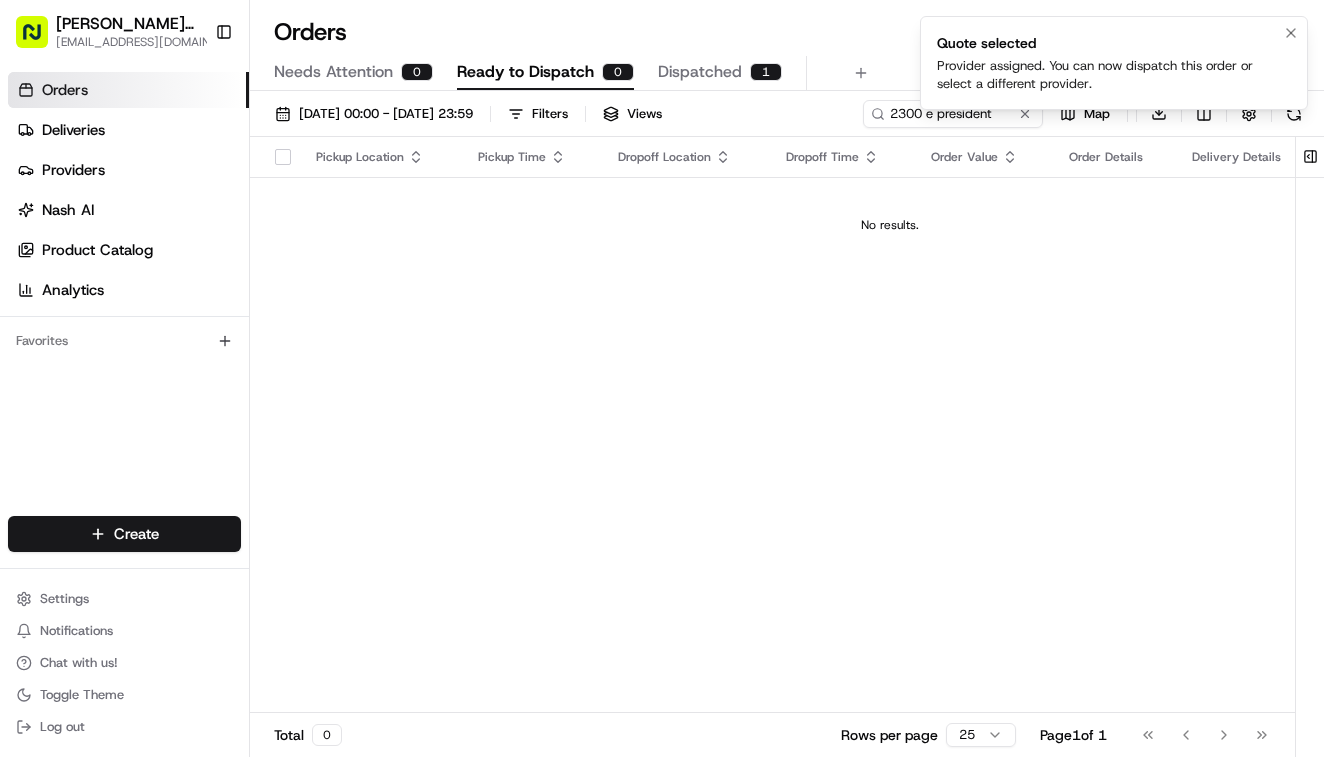 click on "Provider assigned. You can now dispatch this order or select a different provider." at bounding box center (1110, 75) 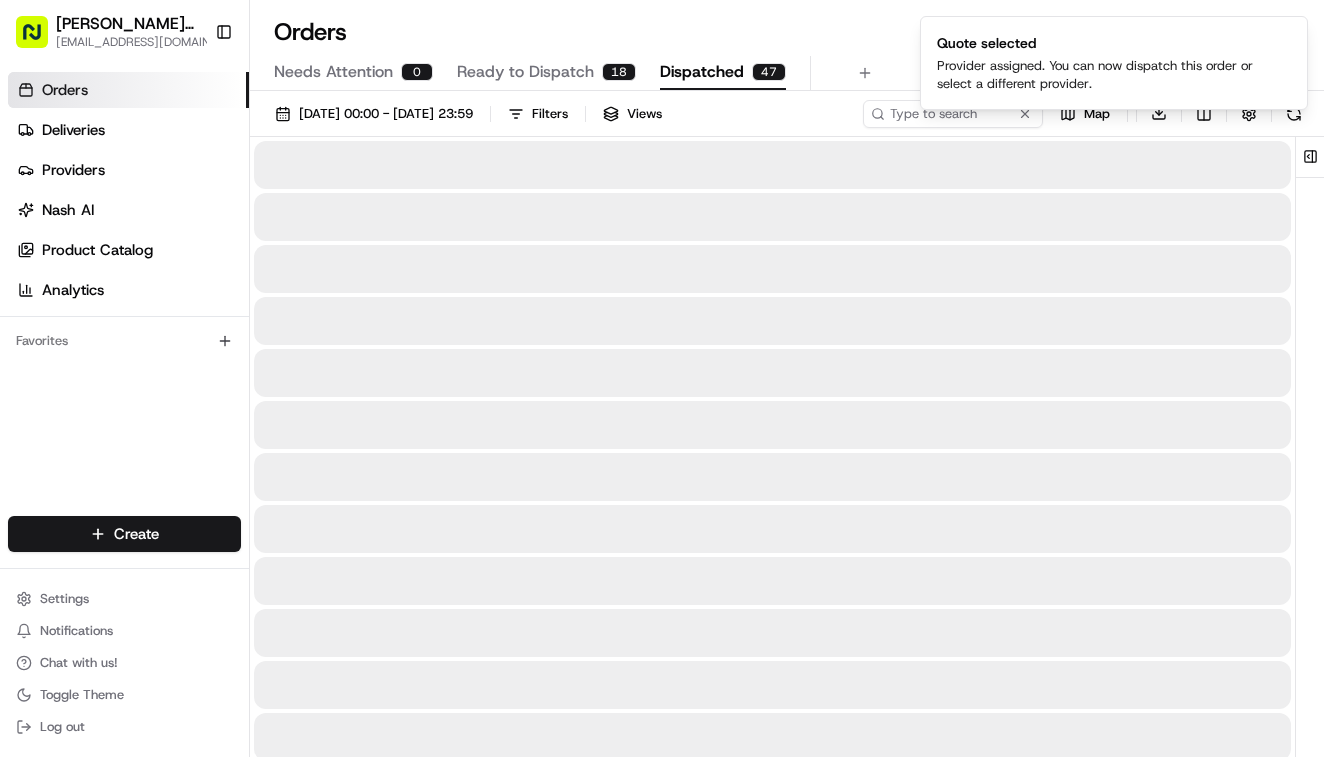 click on "Dispatched" at bounding box center (702, 72) 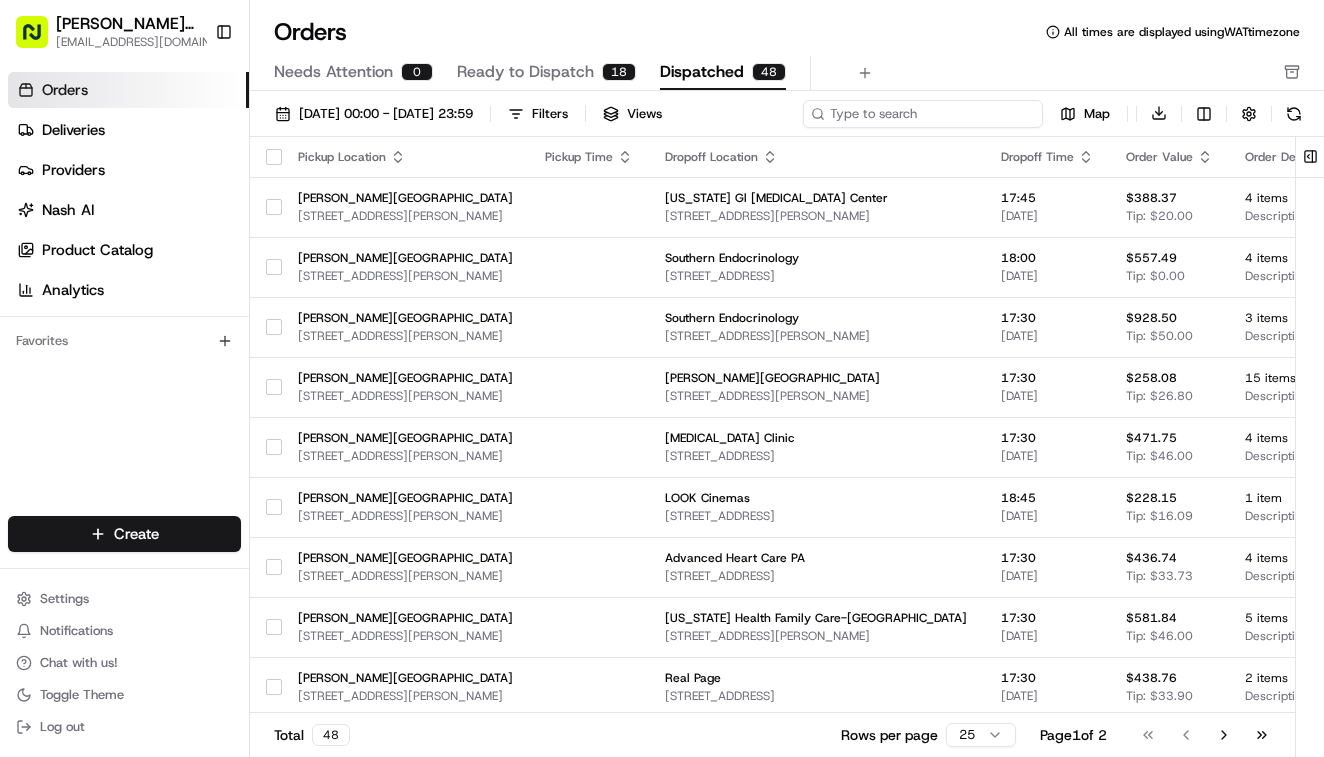 click at bounding box center [923, 114] 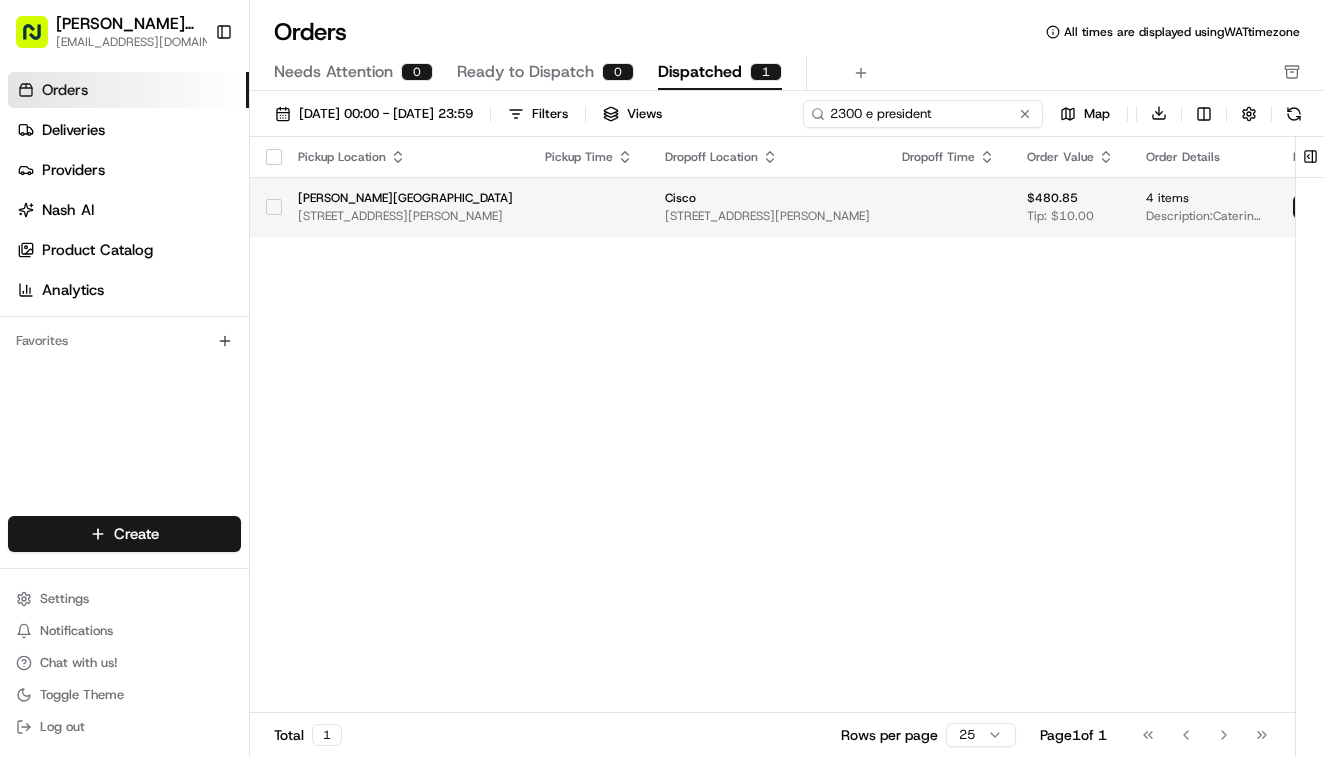 type on "2300 e president" 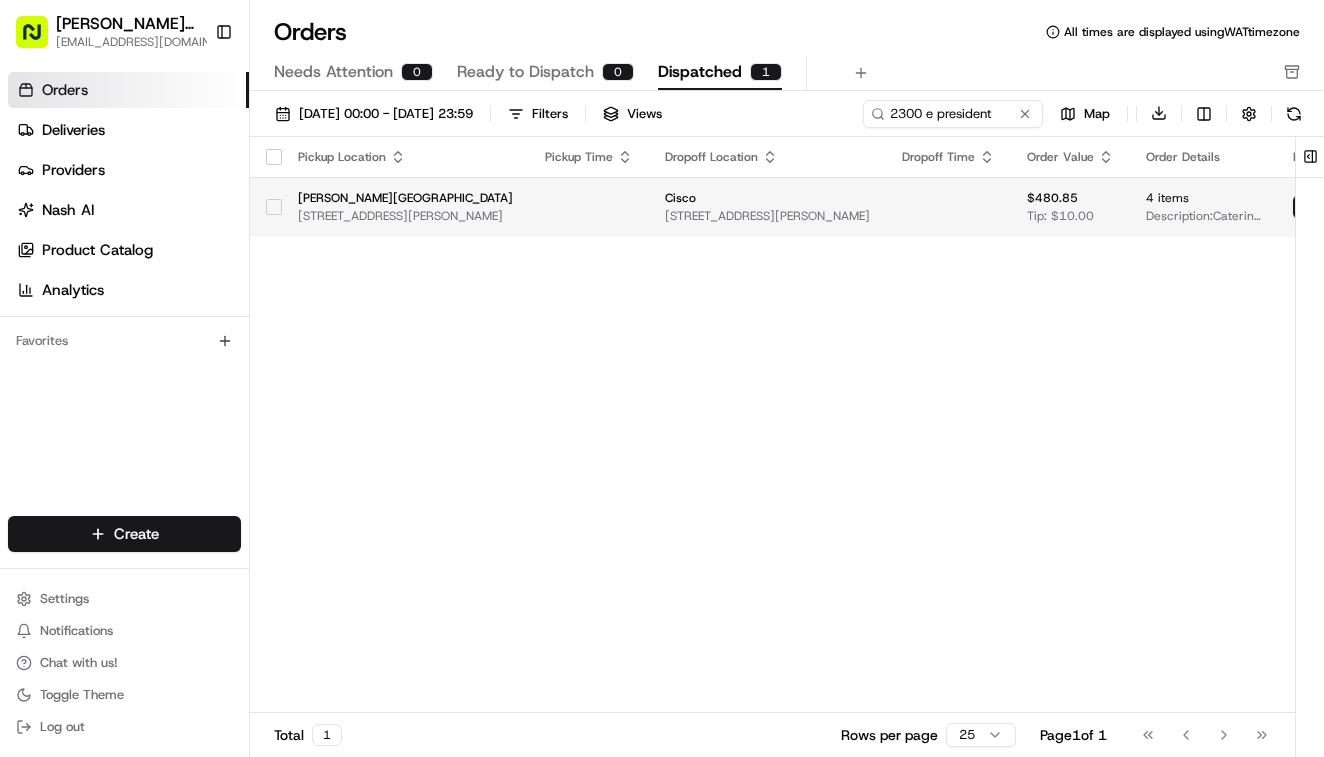 click on "Cisco 2300 E President George Bush Hwy bldg 6, Richardson, TX 75082, USA" at bounding box center [767, 207] 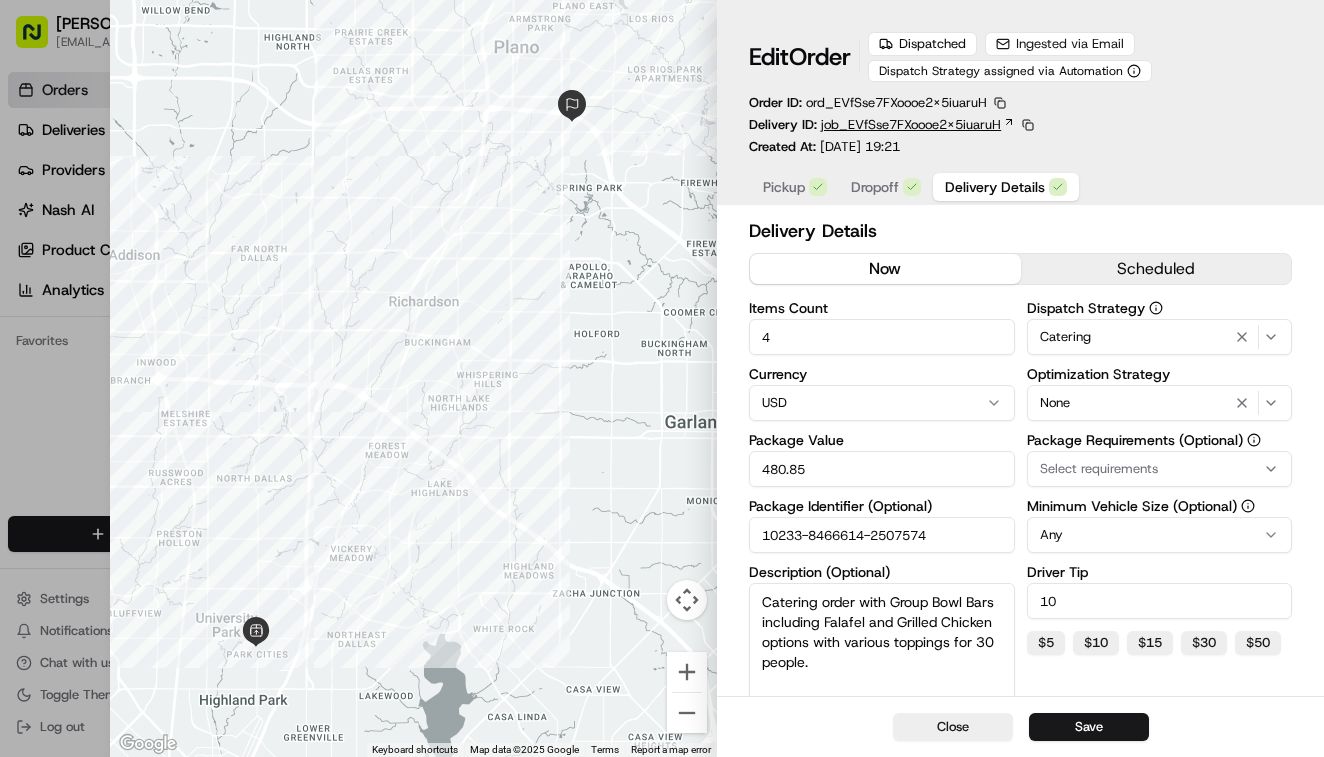 click on "job_EVfSse7FXoooe2X5iuaruH" at bounding box center [911, 125] 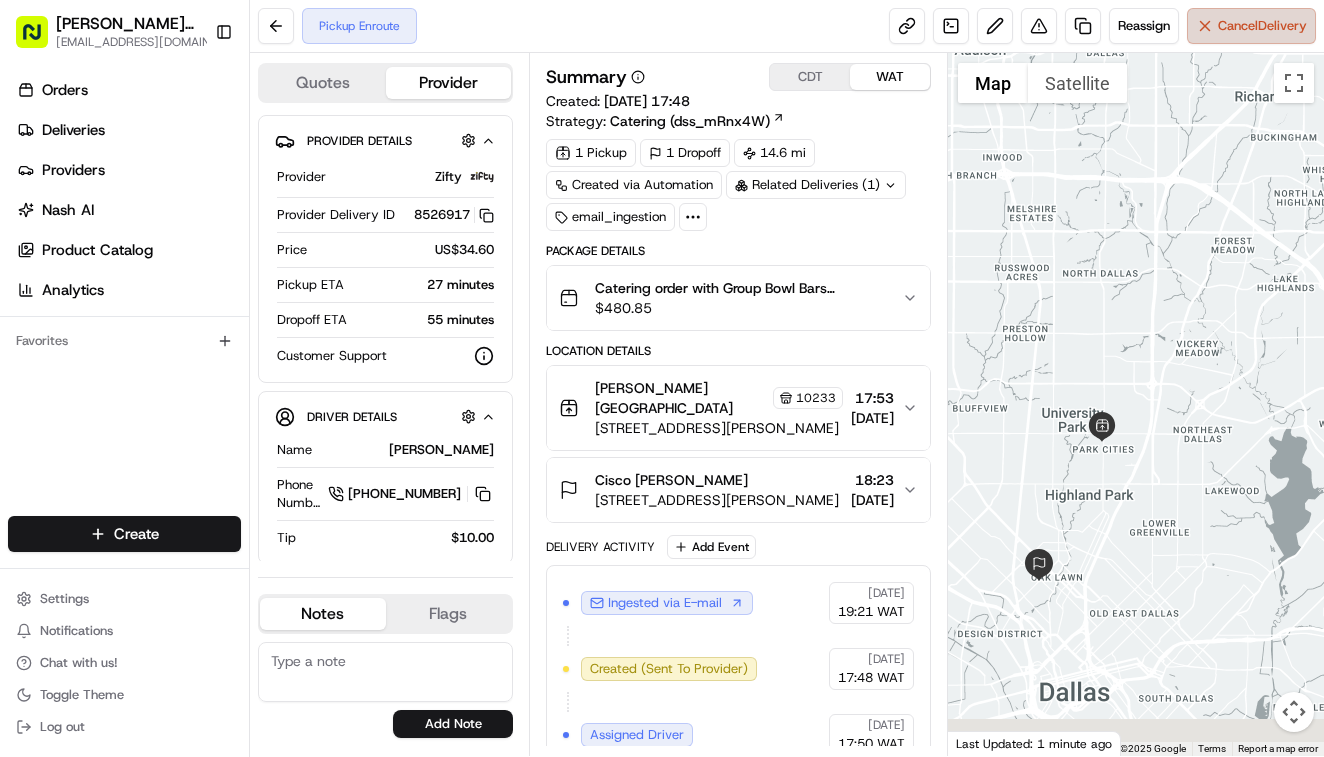 click on "Cancel  Delivery" at bounding box center (1262, 26) 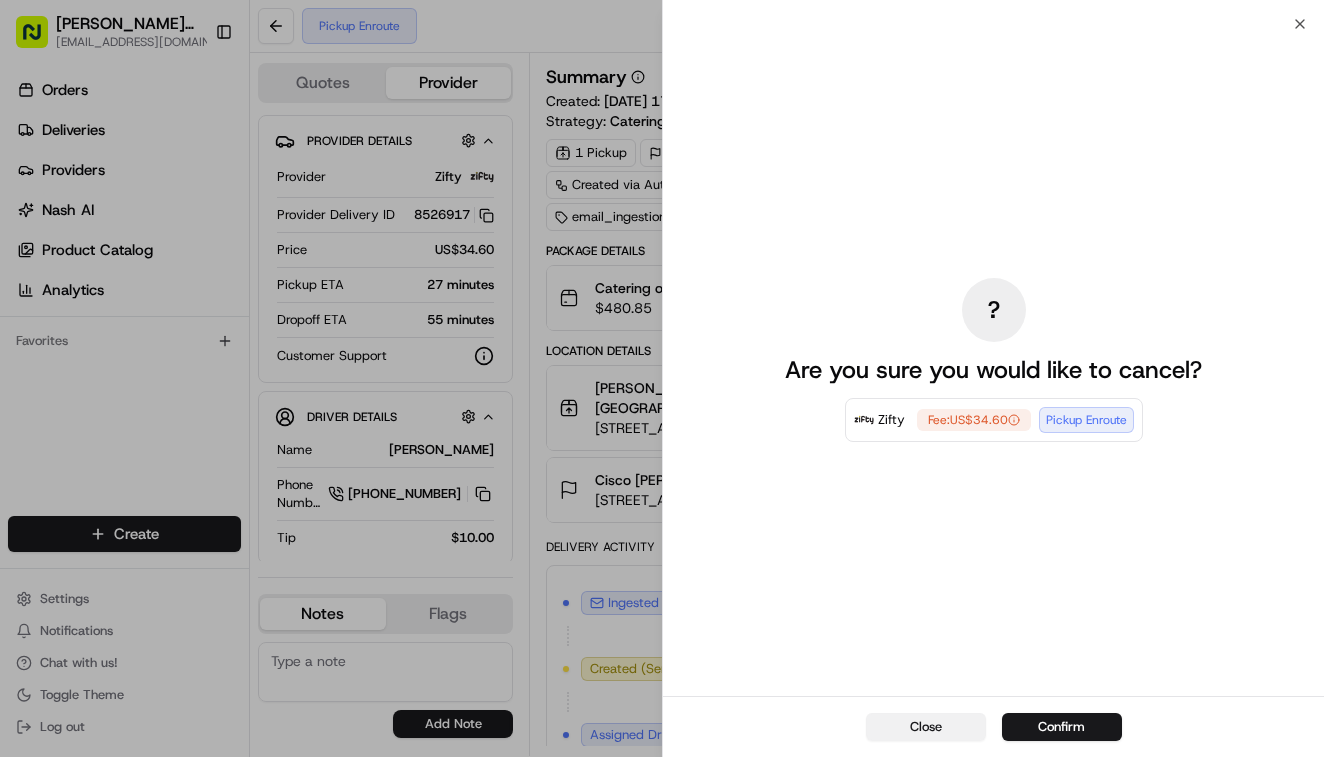 click on "Close" at bounding box center (926, 727) 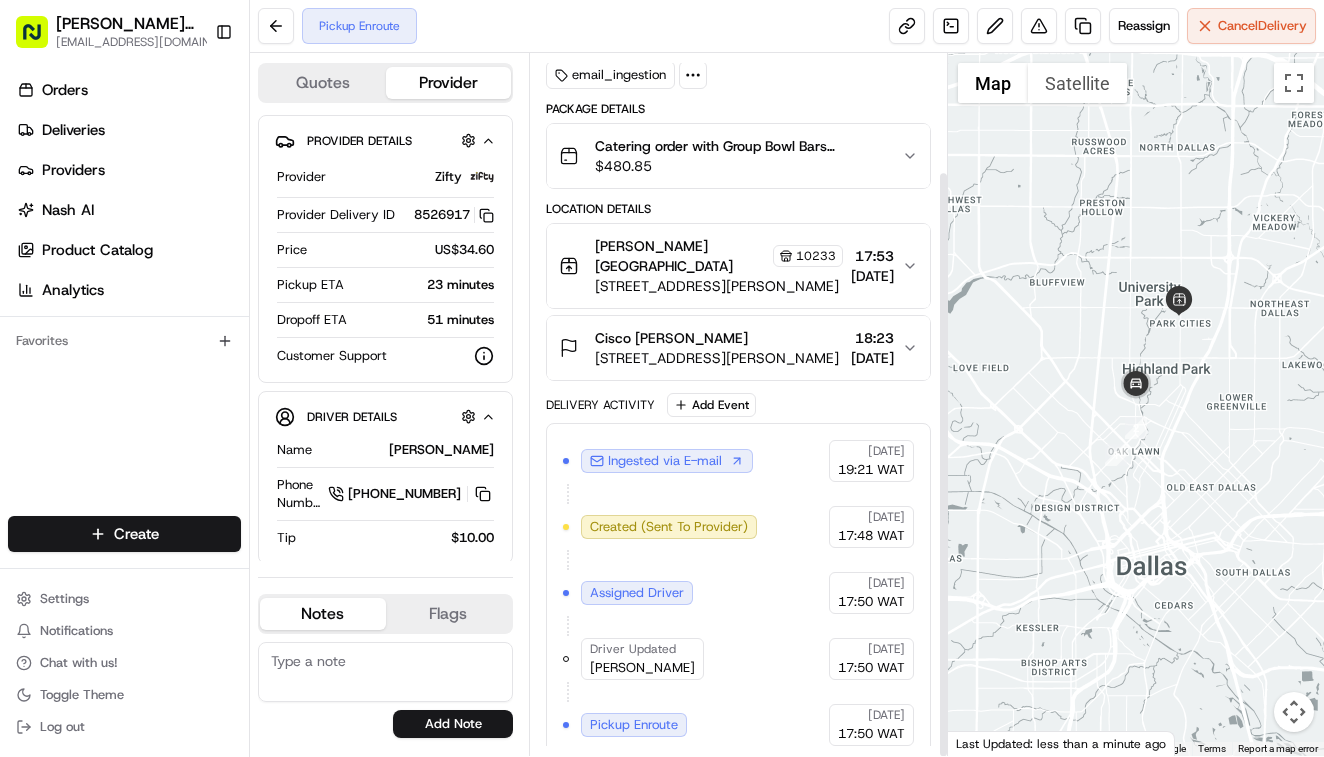 scroll, scrollTop: 141, scrollLeft: 0, axis: vertical 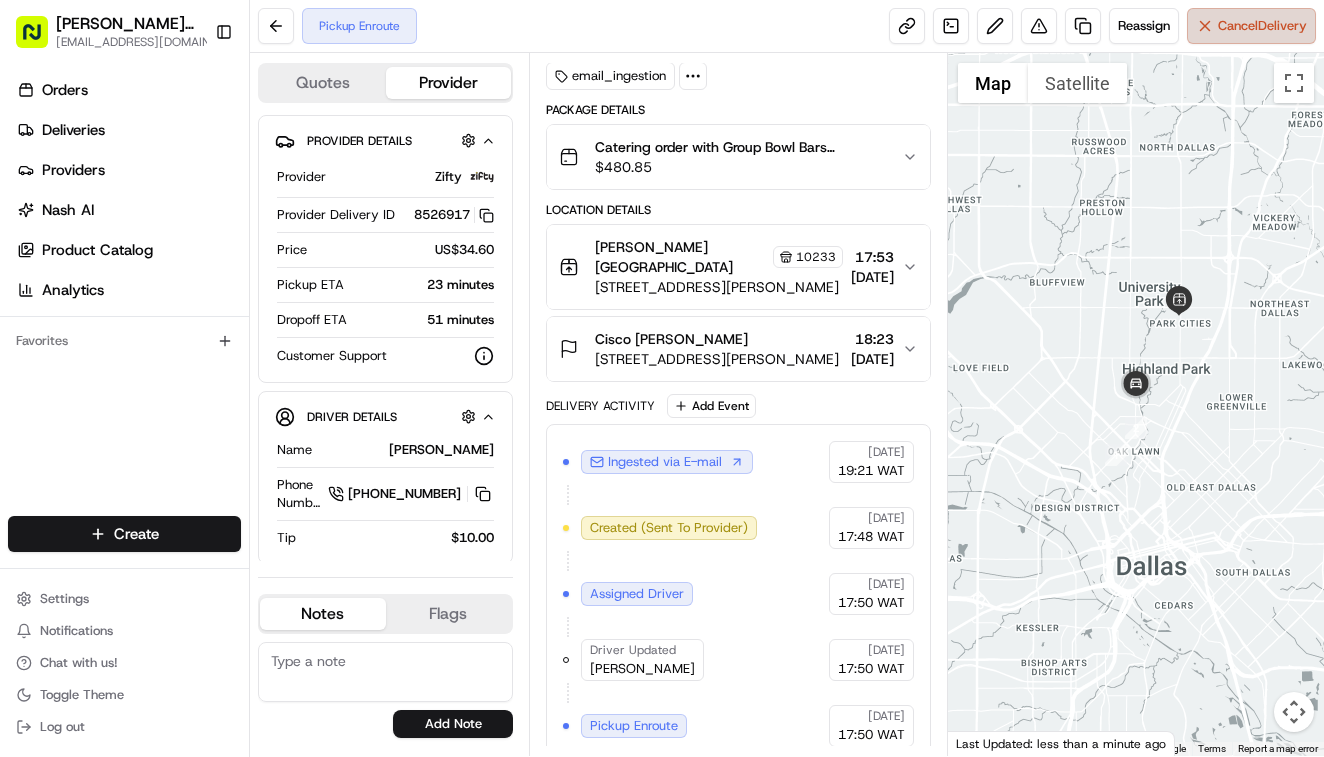 click on "Cancel  Delivery" at bounding box center [1262, 26] 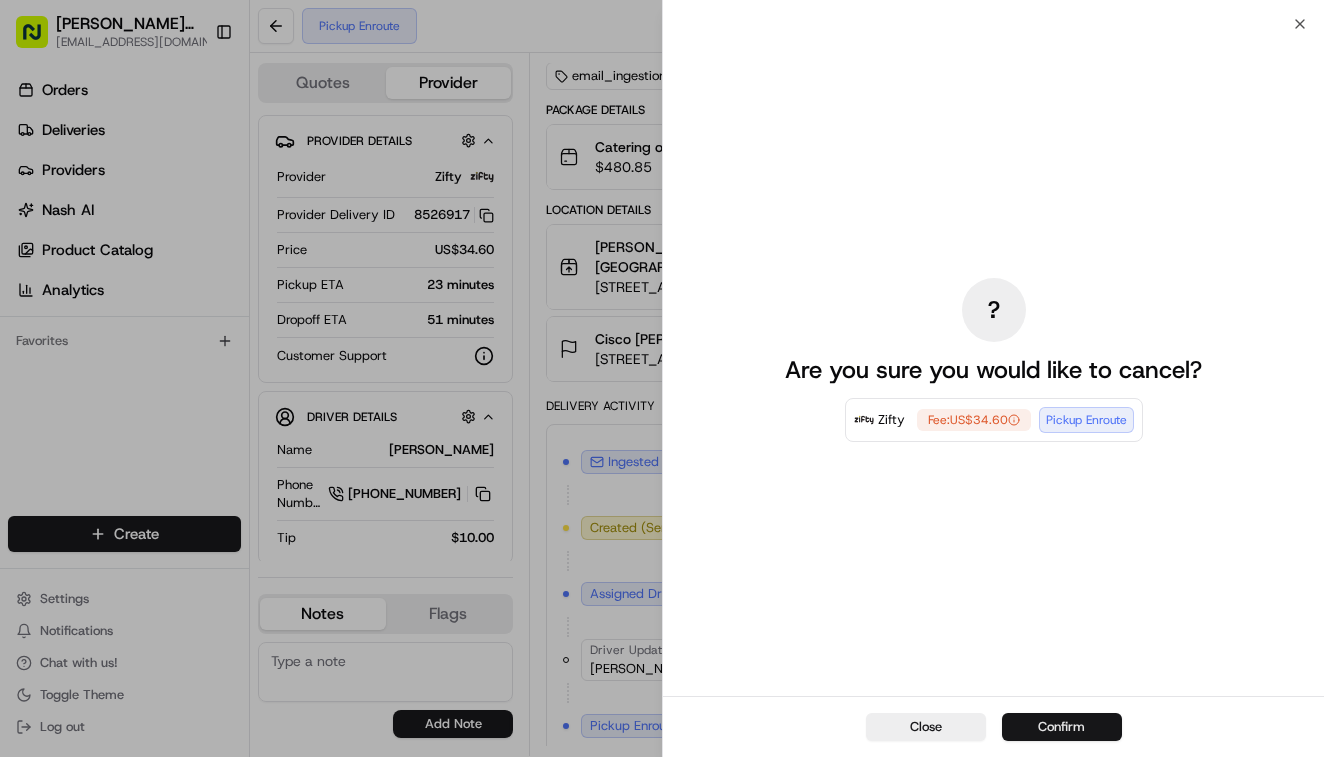 click on "Confirm" at bounding box center (1062, 727) 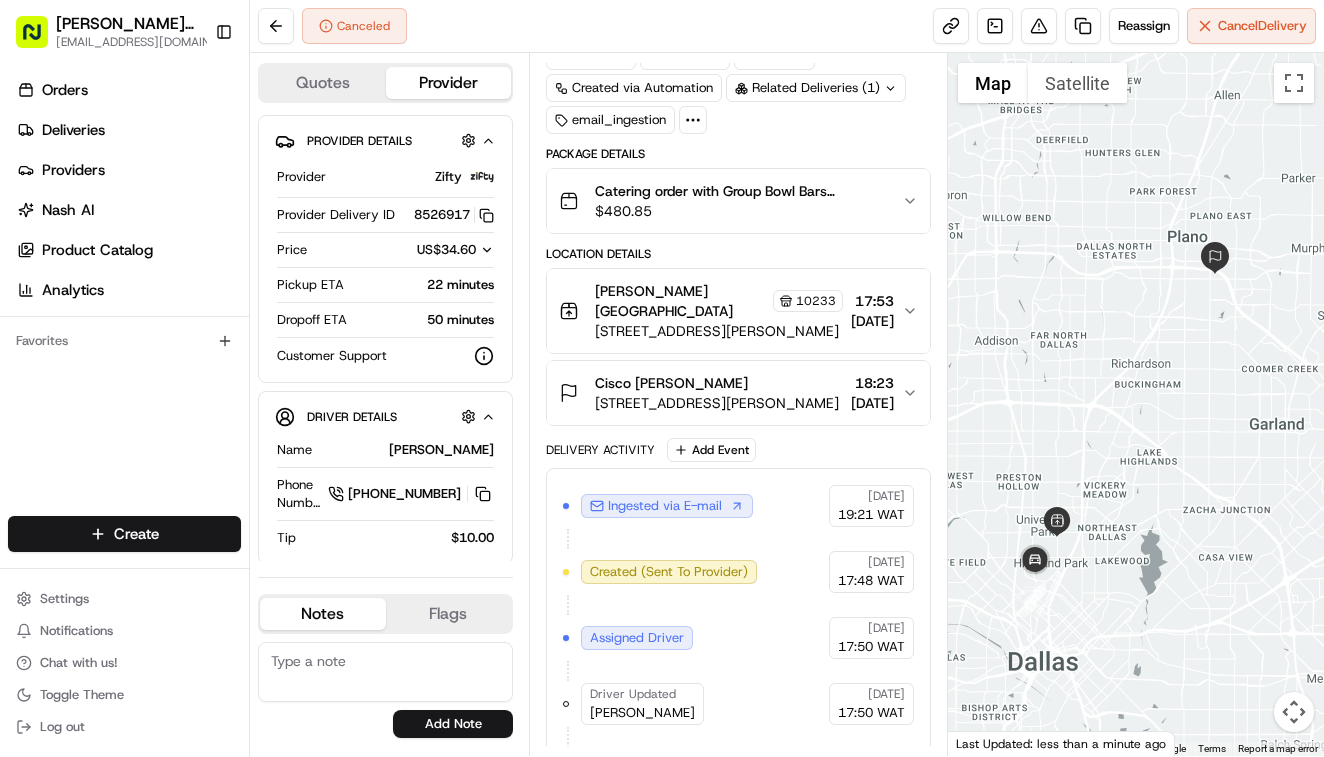 scroll, scrollTop: 207, scrollLeft: 0, axis: vertical 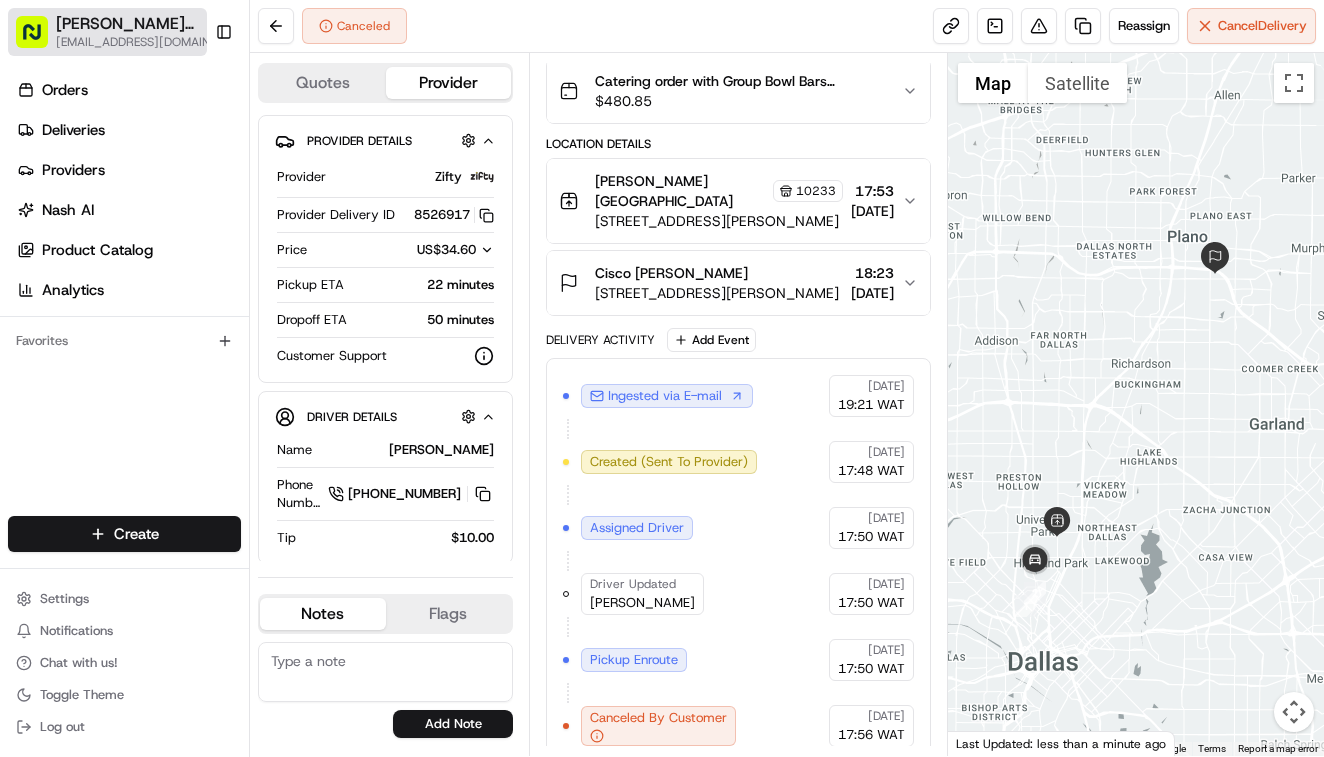 click on "Cava - Snider Plaza" at bounding box center (137, 24) 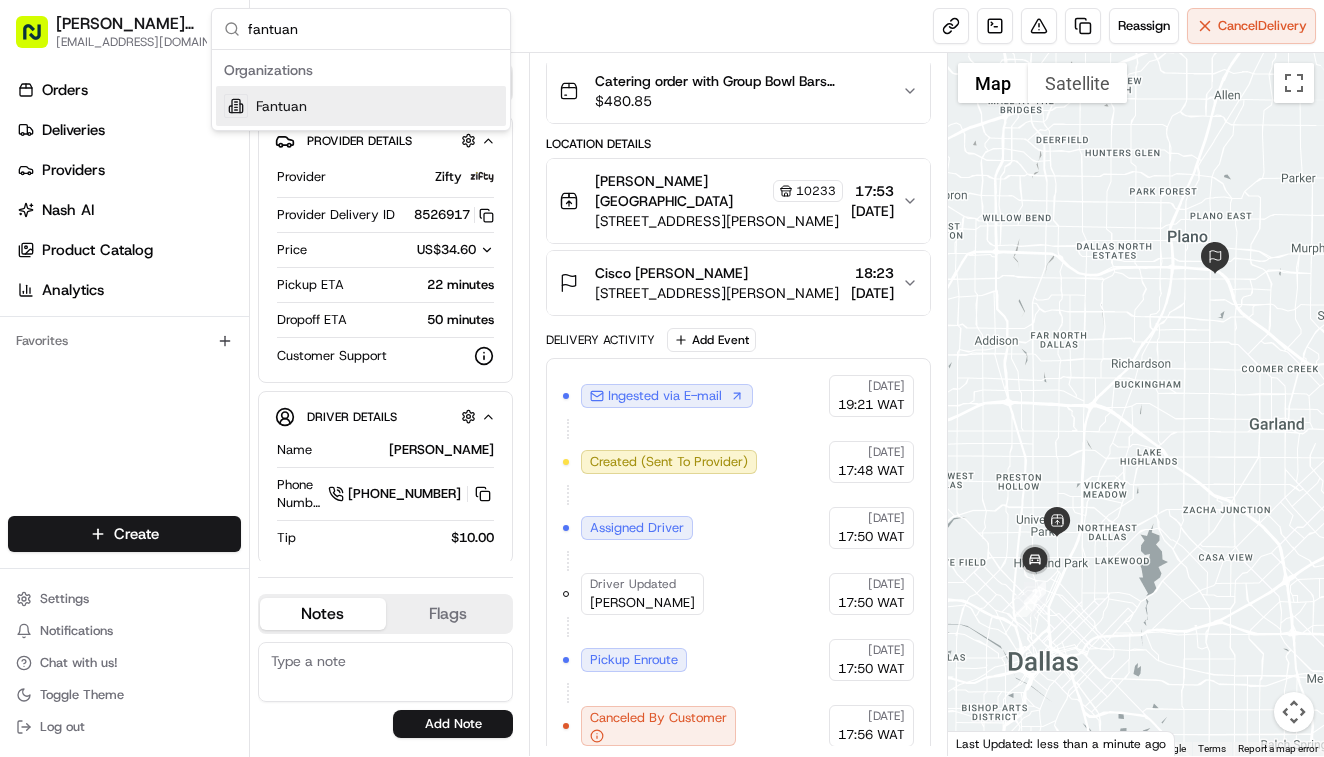 type on "fantuan" 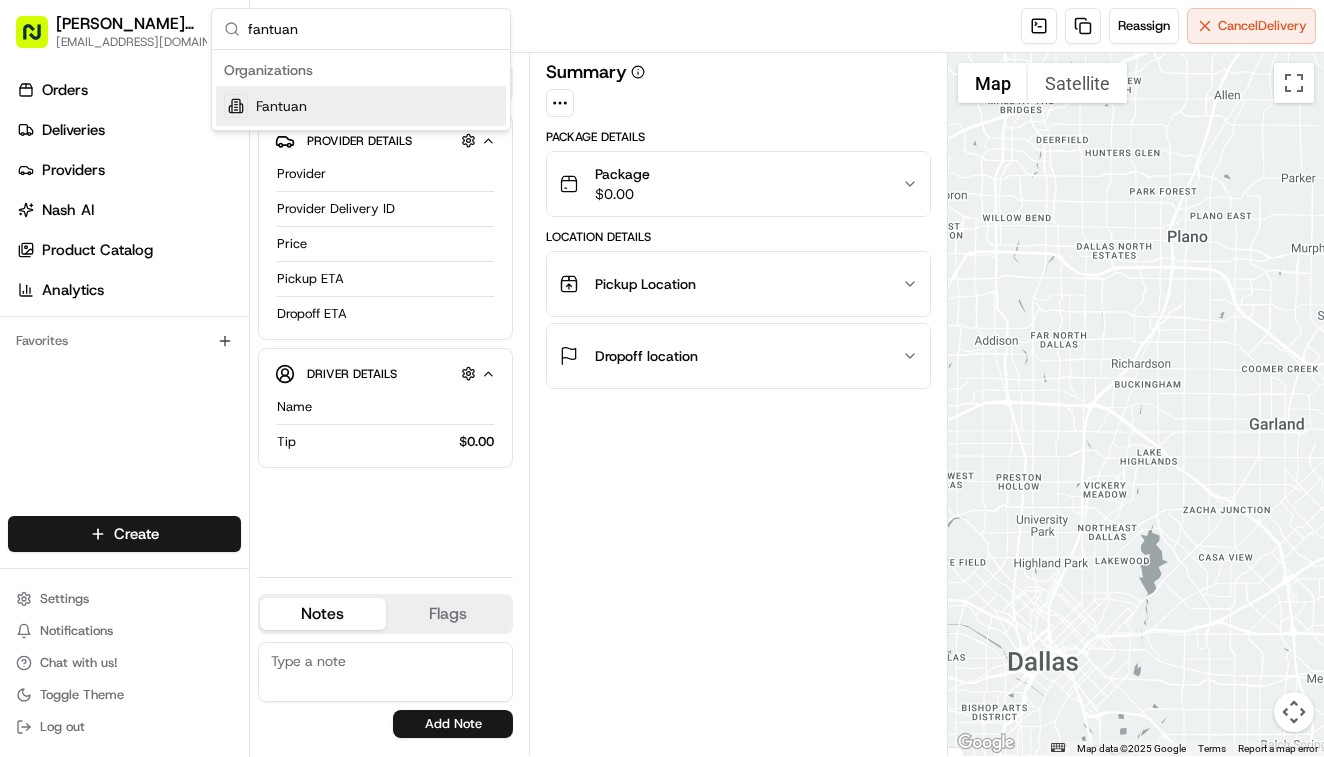scroll, scrollTop: 0, scrollLeft: 0, axis: both 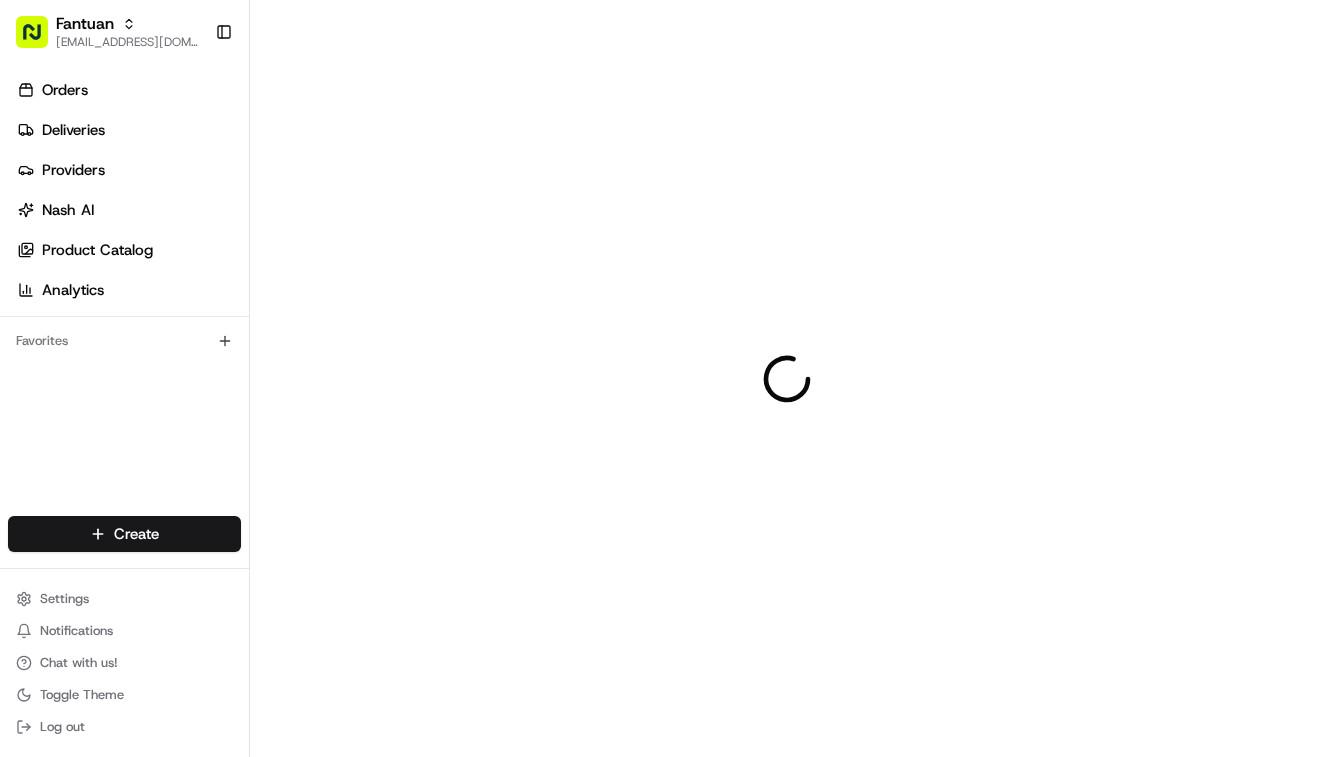 click on "Fantuan wisdom@usenash.com Toggle Sidebar Orders Deliveries Providers Nash AI Product Catalog Analytics Favorites Main Menu Members & Organization Organization Users Roles Preferences Customization Portal Tracking Orchestration Automations Dispatch Strategy Optimization Strategy Shipping Labels Manifest Locations Pickup Locations Dropoff Locations Billing Billing Refund Requests Integrations Notification Triggers Webhooks API Keys Request Logs Other Feature Flags Create Settings Notifications Chat with us! Toggle Theme Log out" at bounding box center [662, 378] 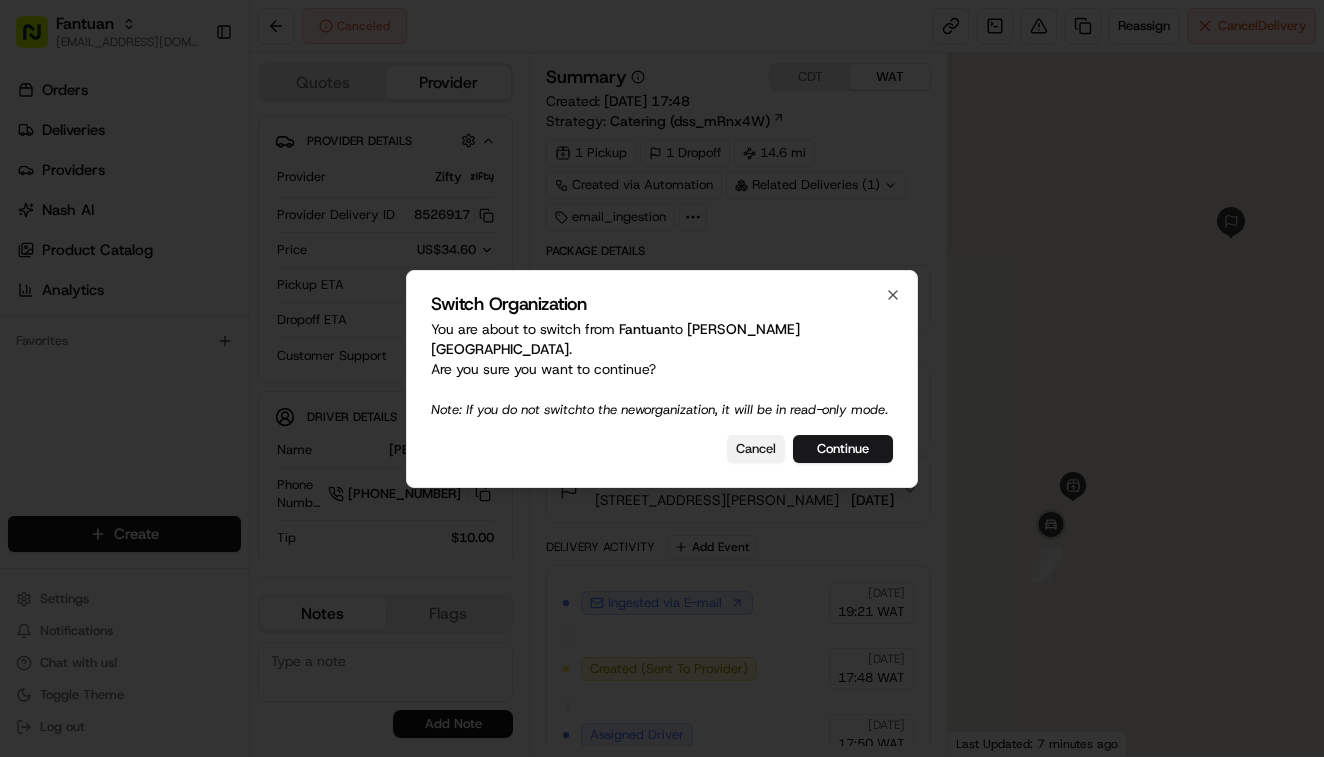 click on "Cancel" at bounding box center (756, 449) 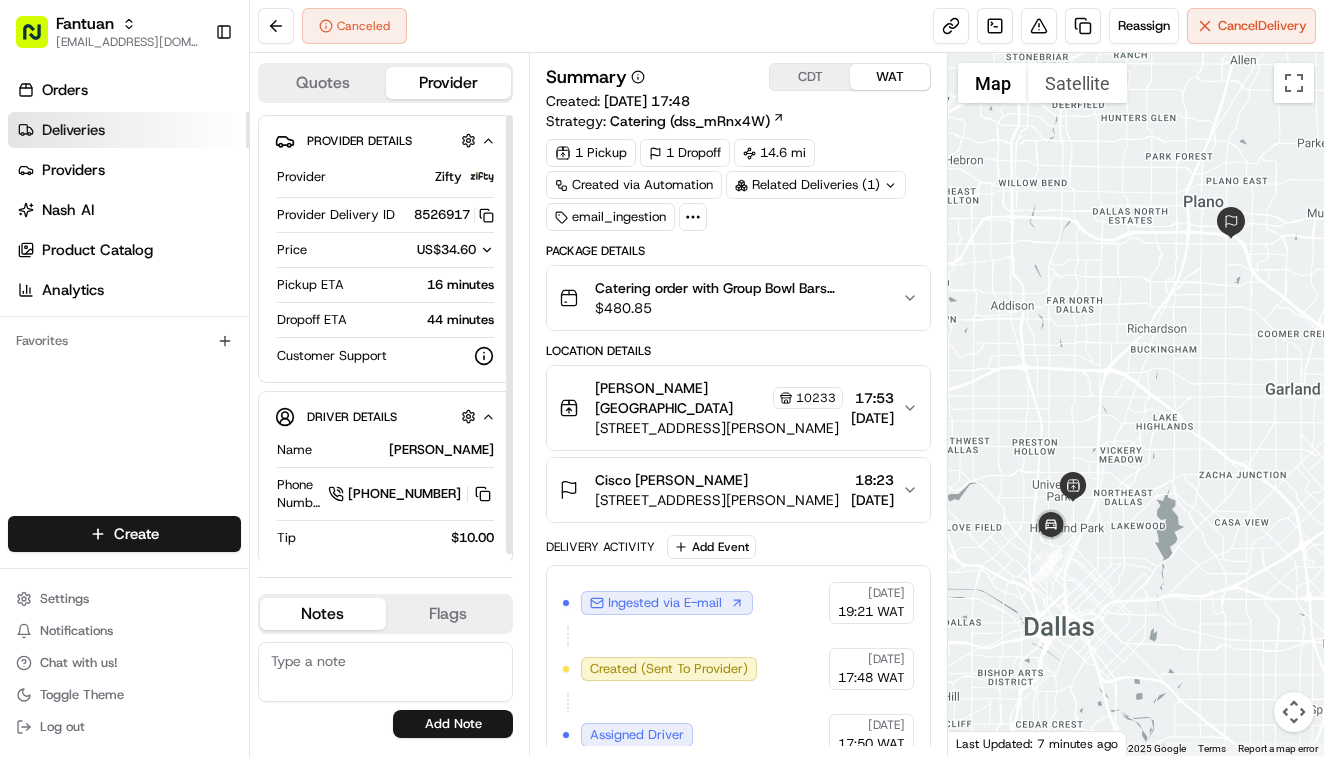 click on "Deliveries" at bounding box center [73, 130] 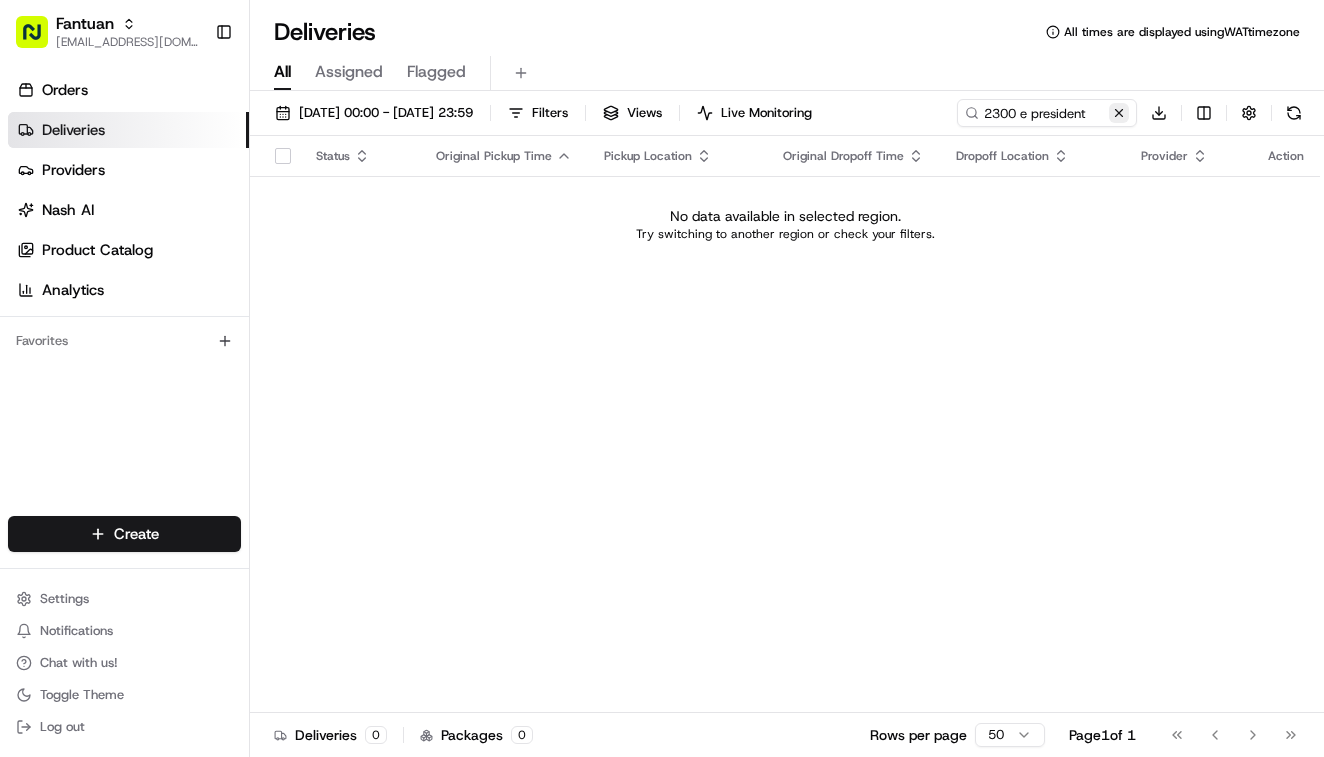 click at bounding box center (1119, 113) 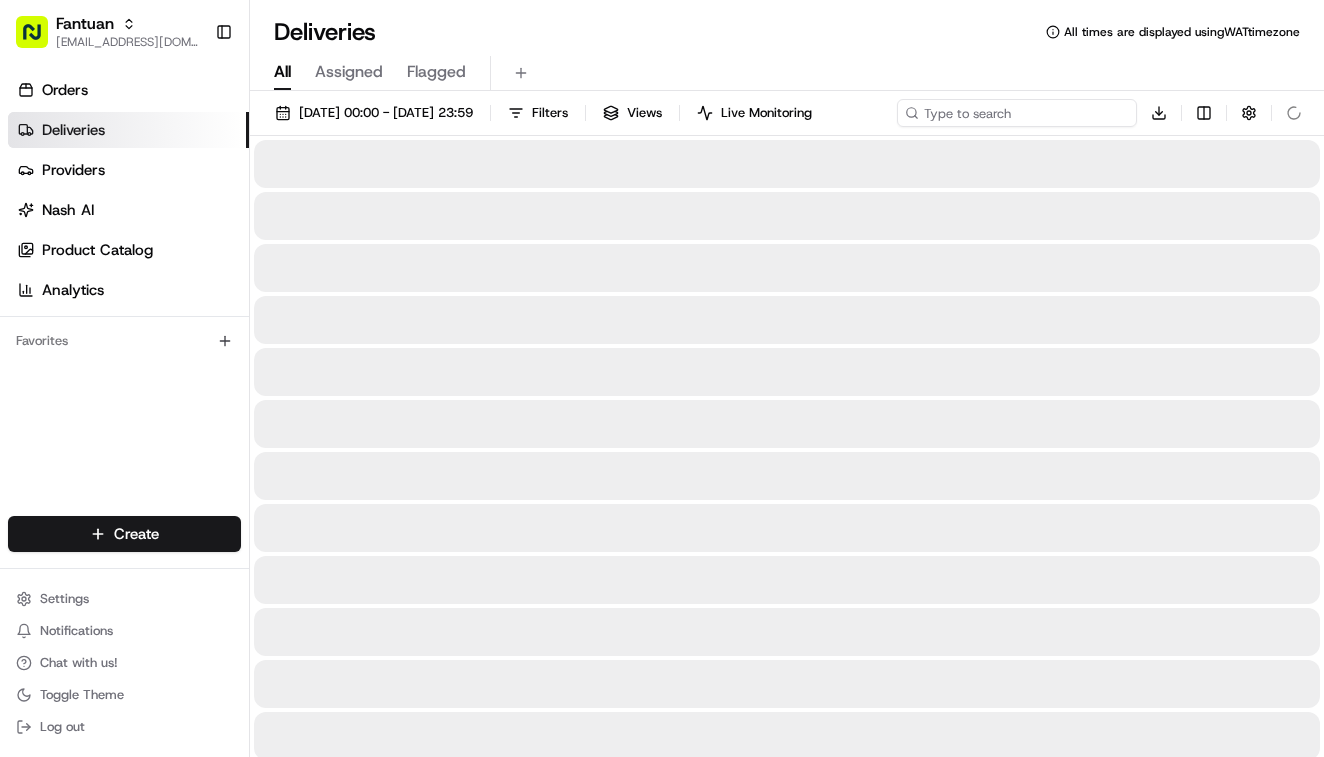click at bounding box center (1017, 113) 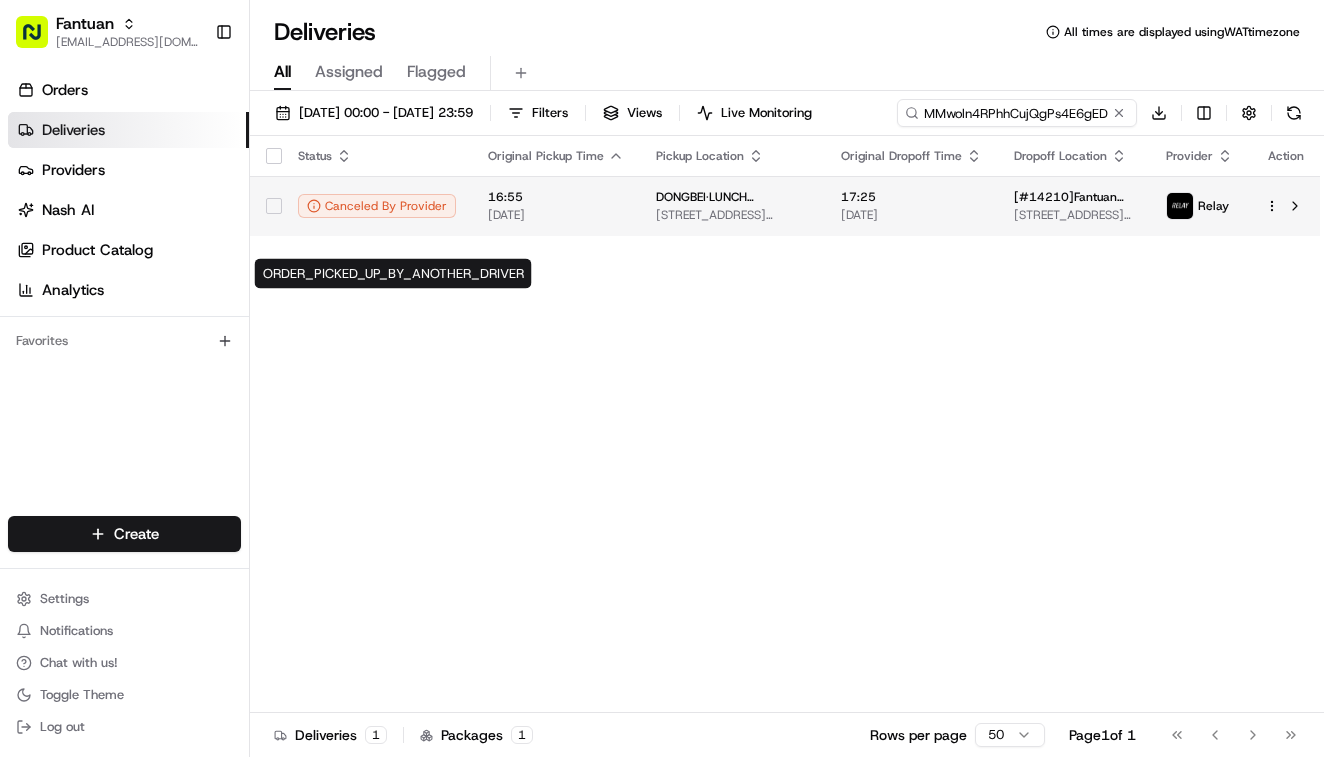 type on "MMwoln4RPhhCujQgPs4E6gED" 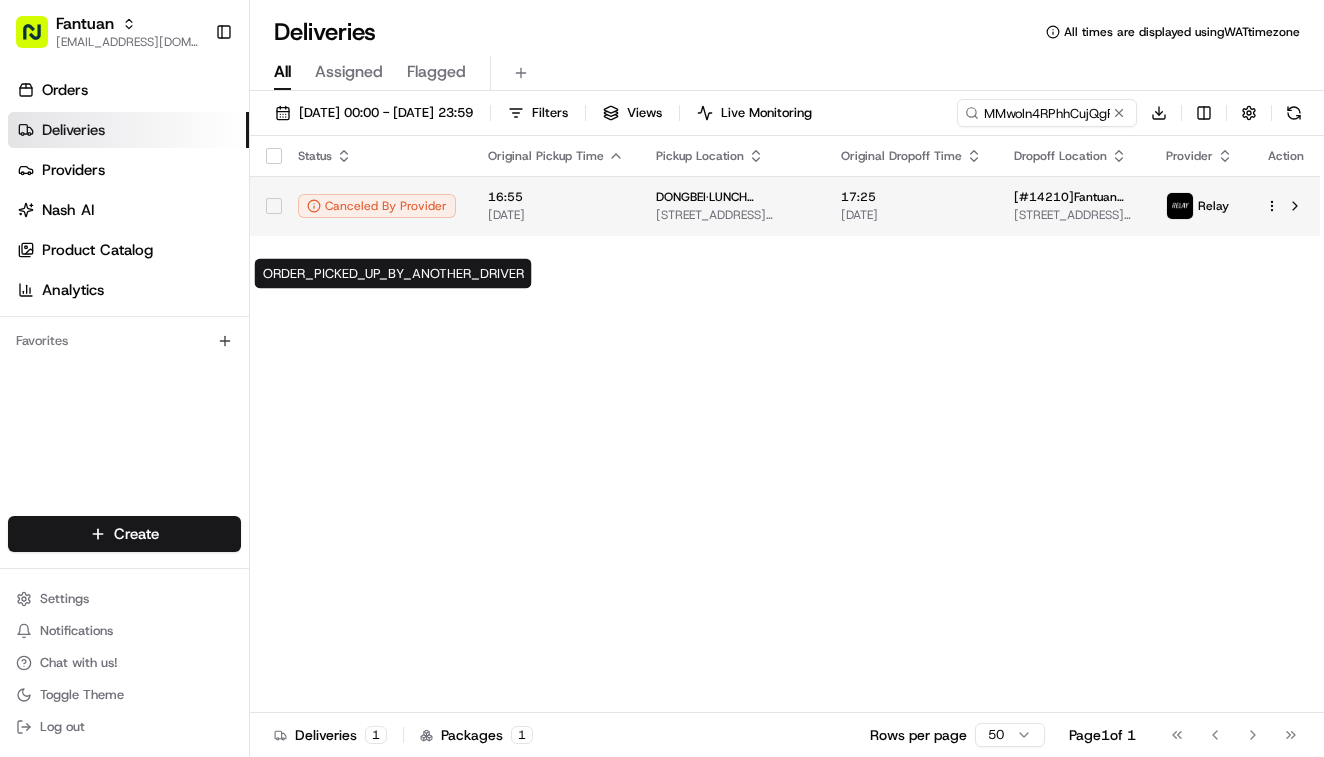 click on "16:55" at bounding box center [556, 197] 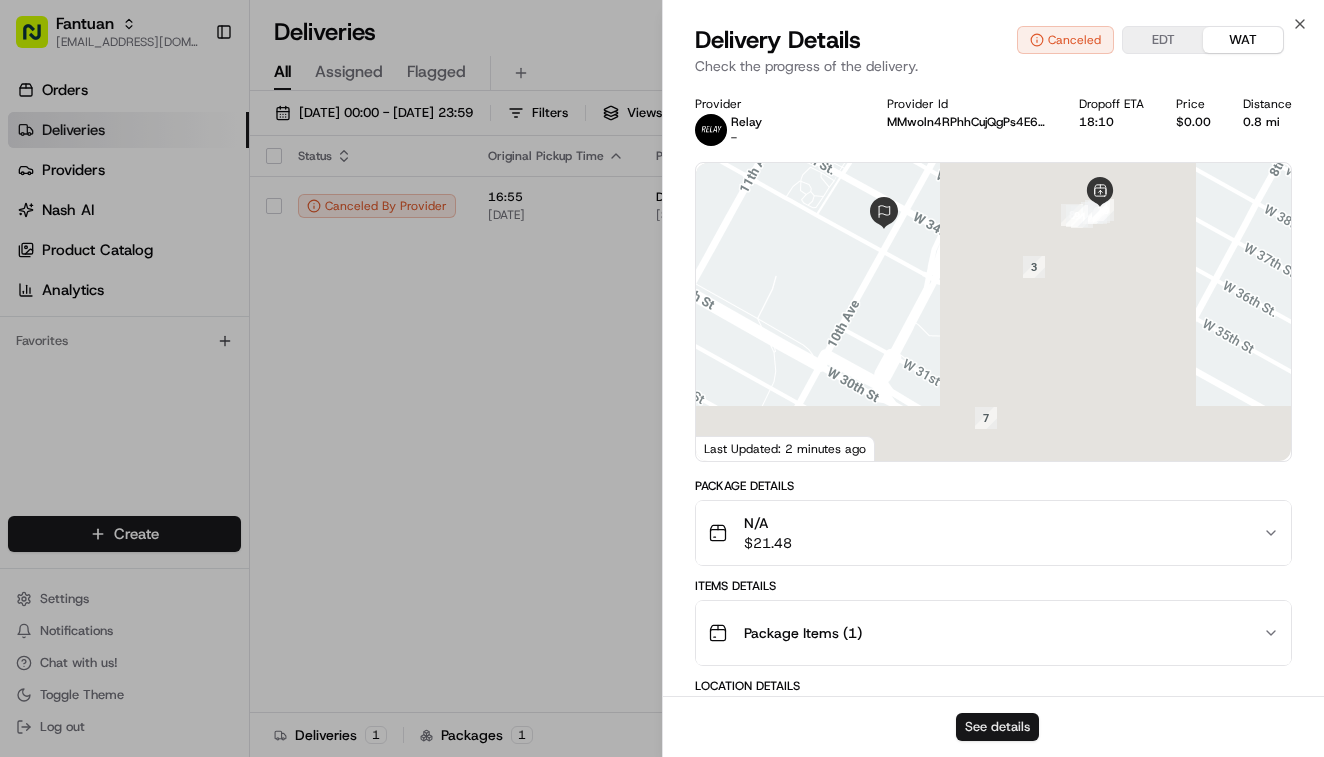 click on "See details" at bounding box center [997, 727] 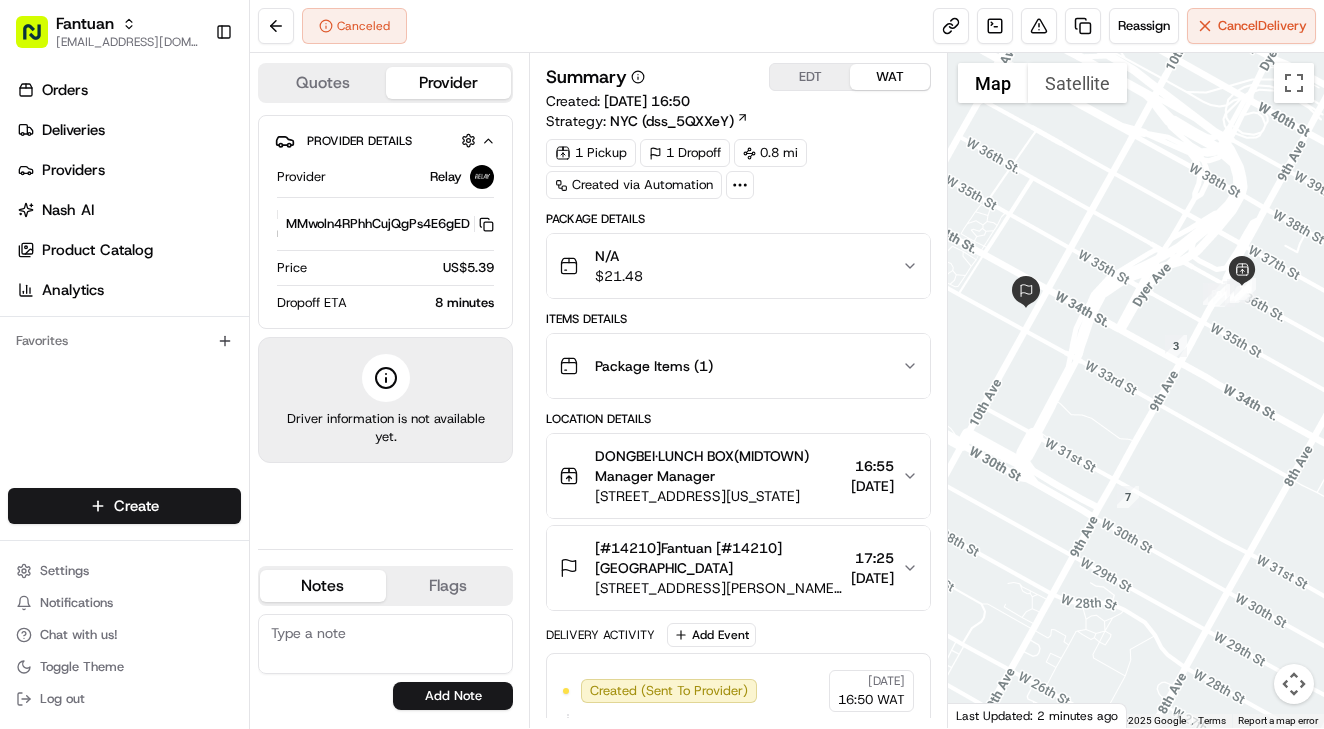 scroll, scrollTop: 0, scrollLeft: 0, axis: both 